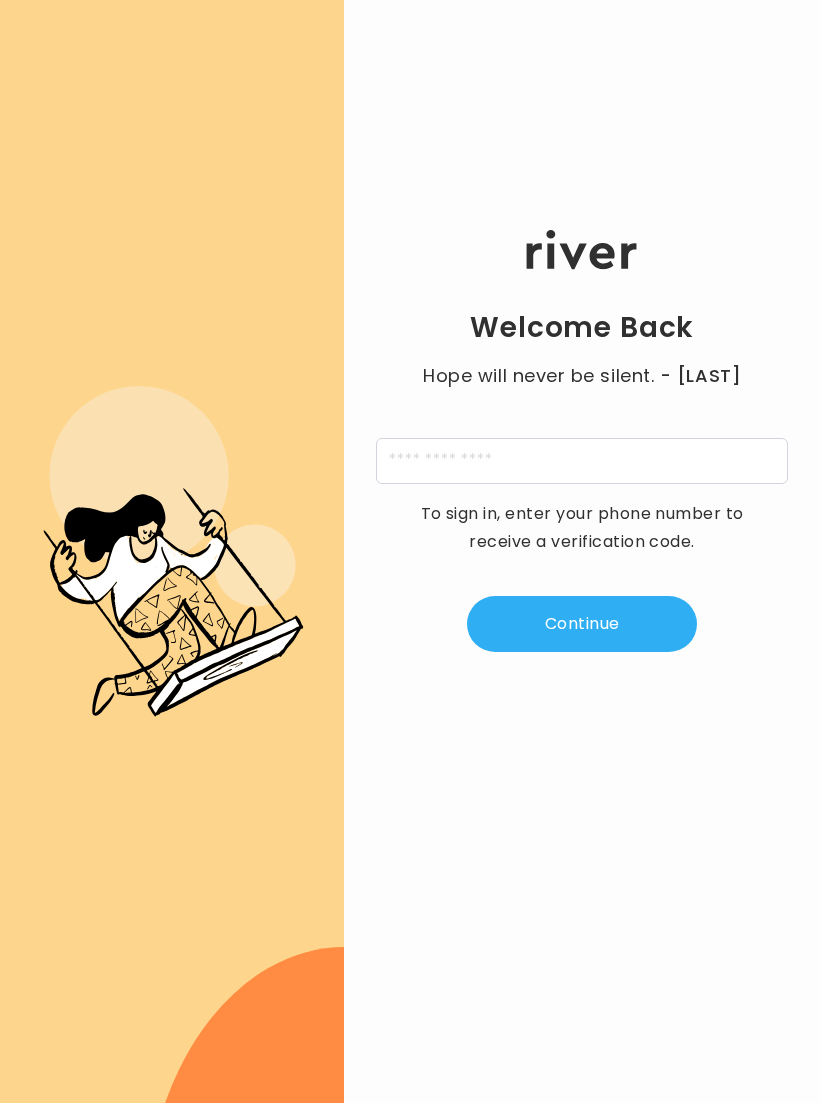 scroll, scrollTop: 0, scrollLeft: 0, axis: both 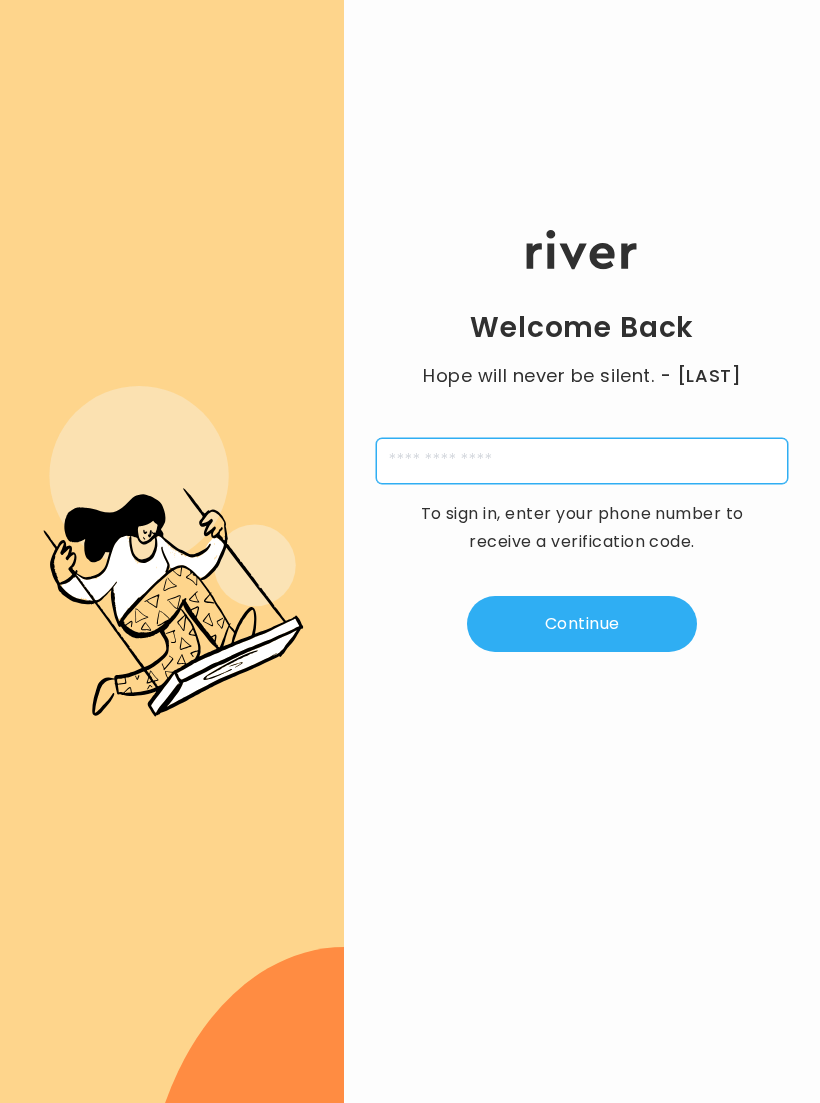 click at bounding box center [582, 461] 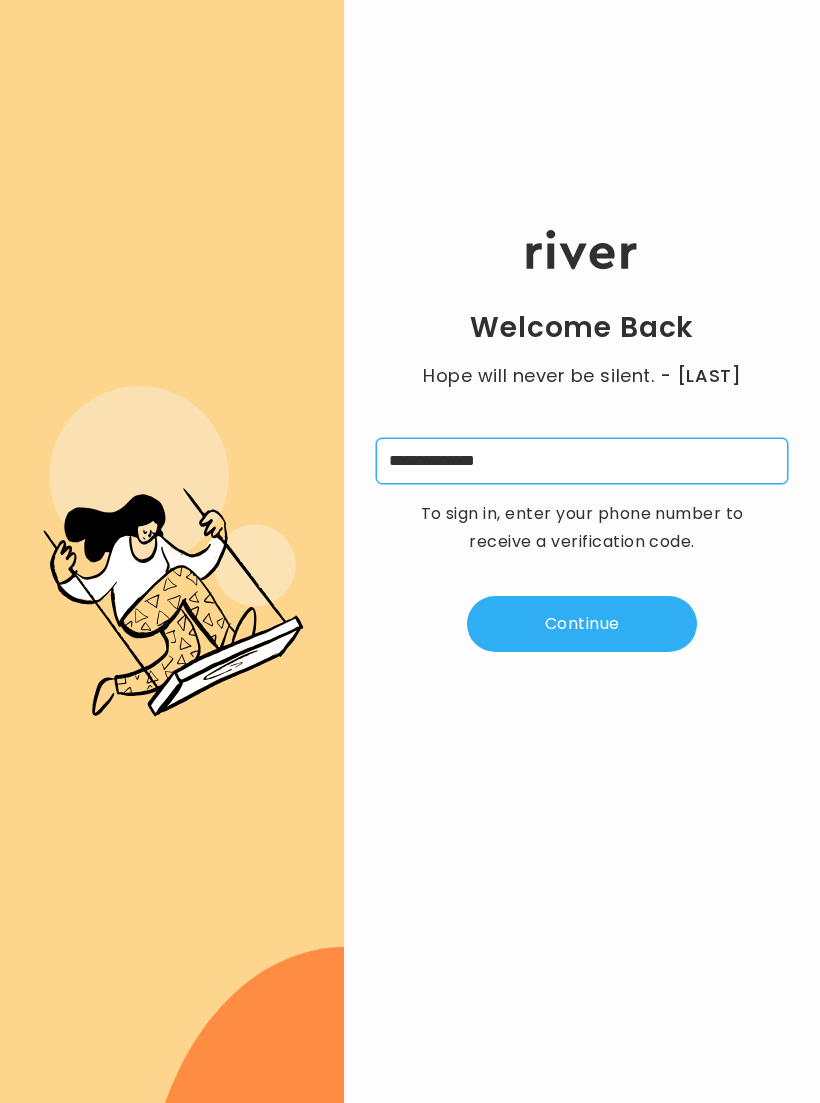 type on "**********" 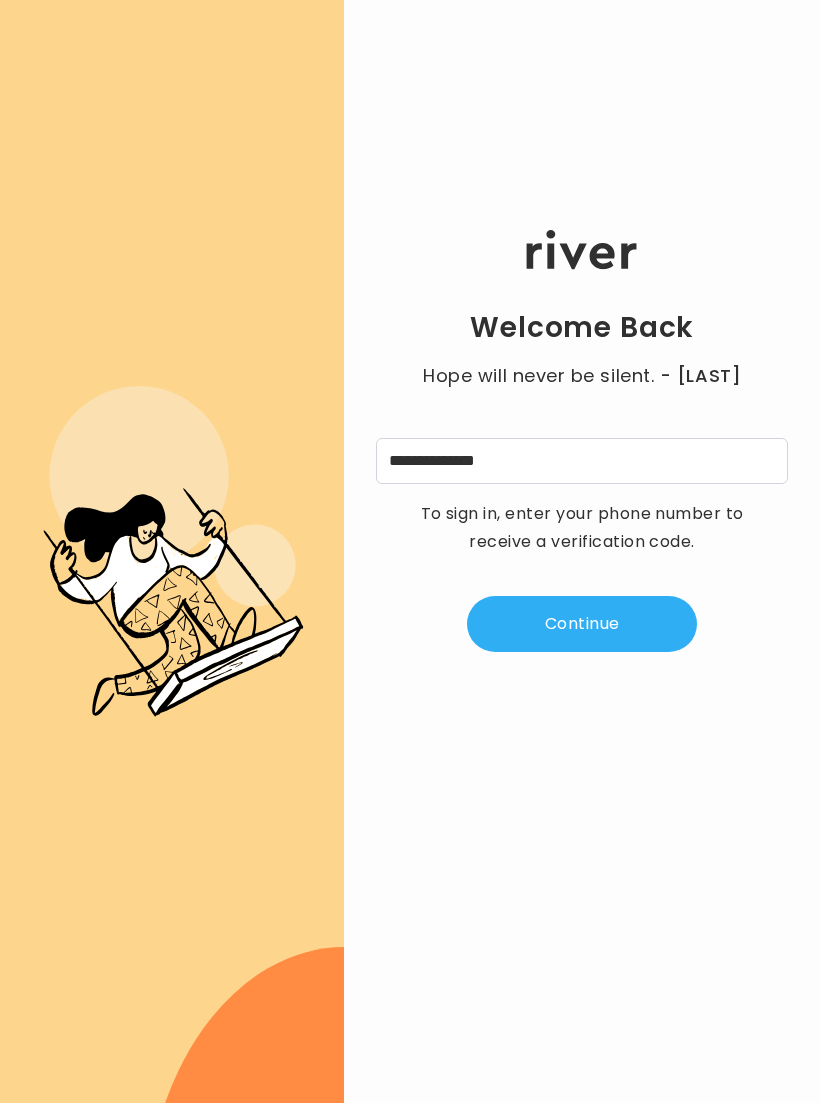 click on "Continue" at bounding box center (582, 624) 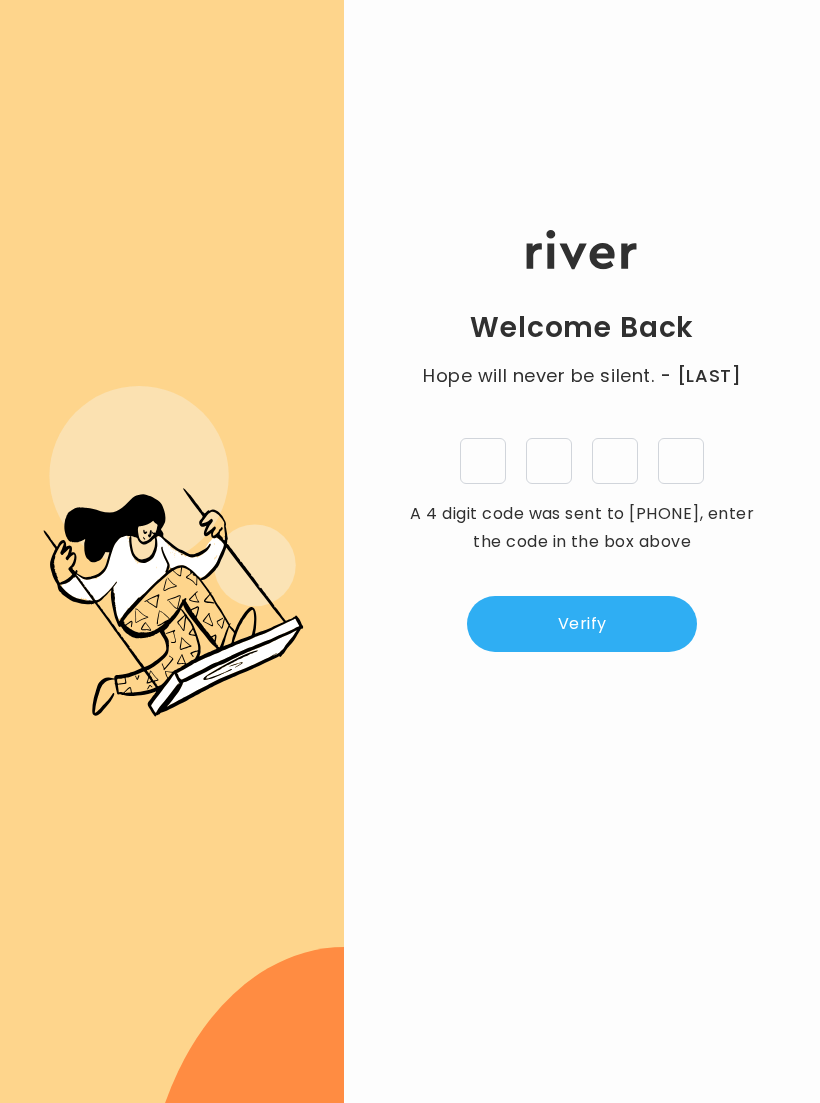 click at bounding box center [483, 461] 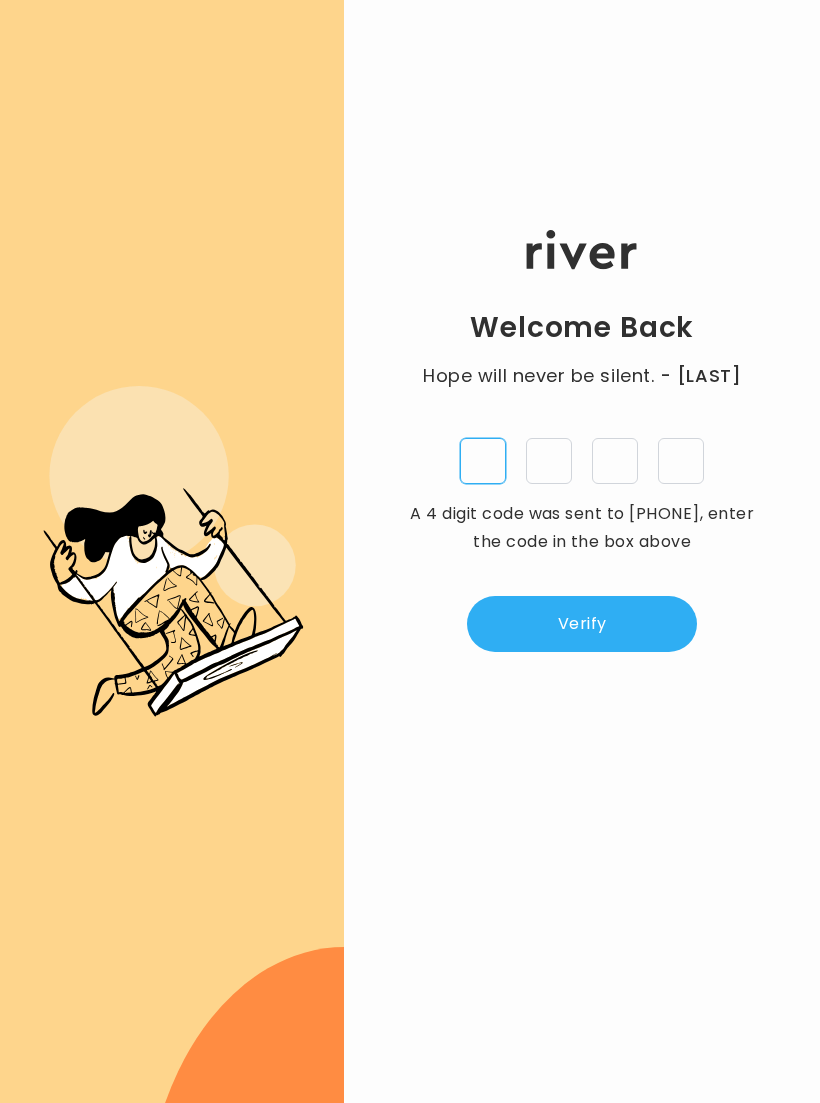 type on "*" 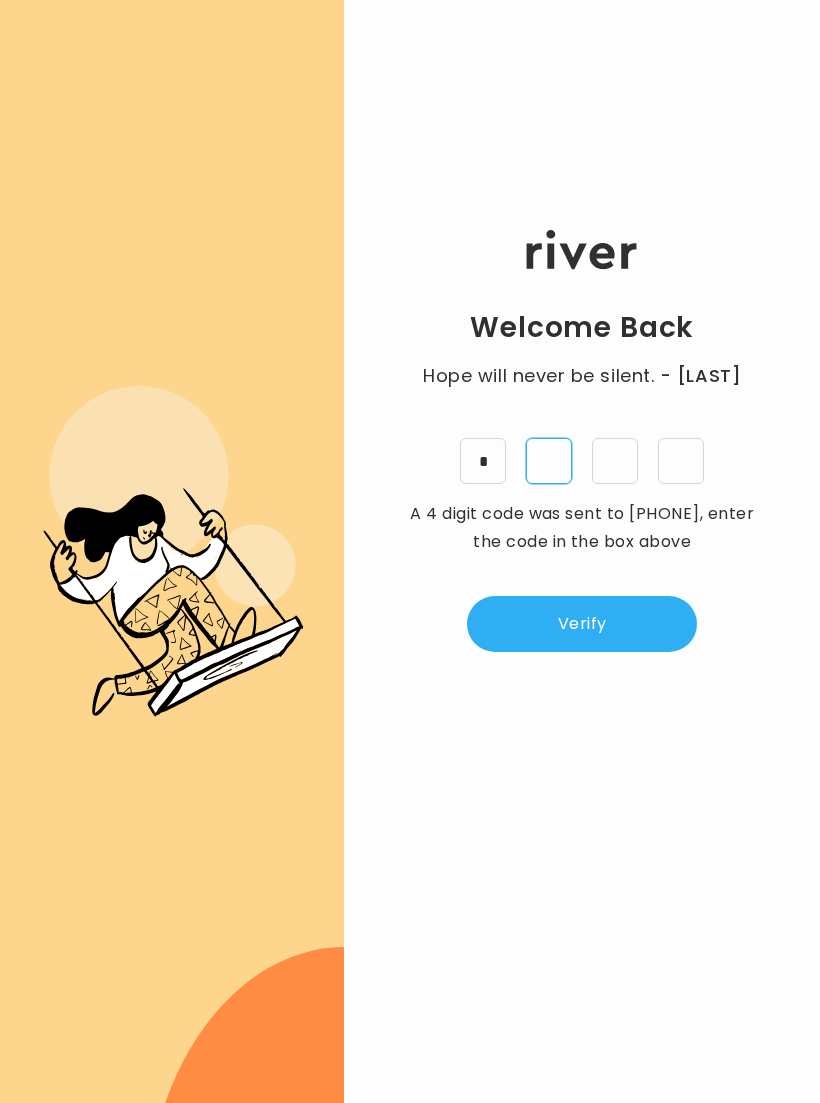 type on "*" 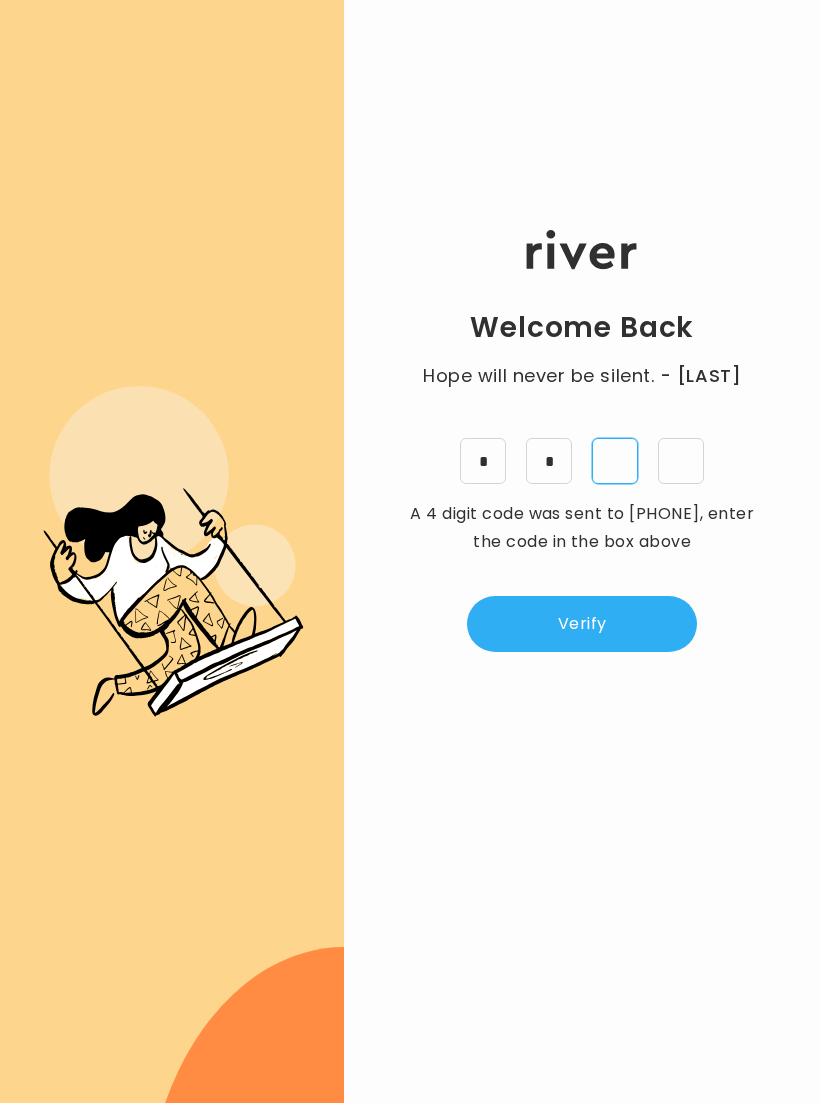 type on "*" 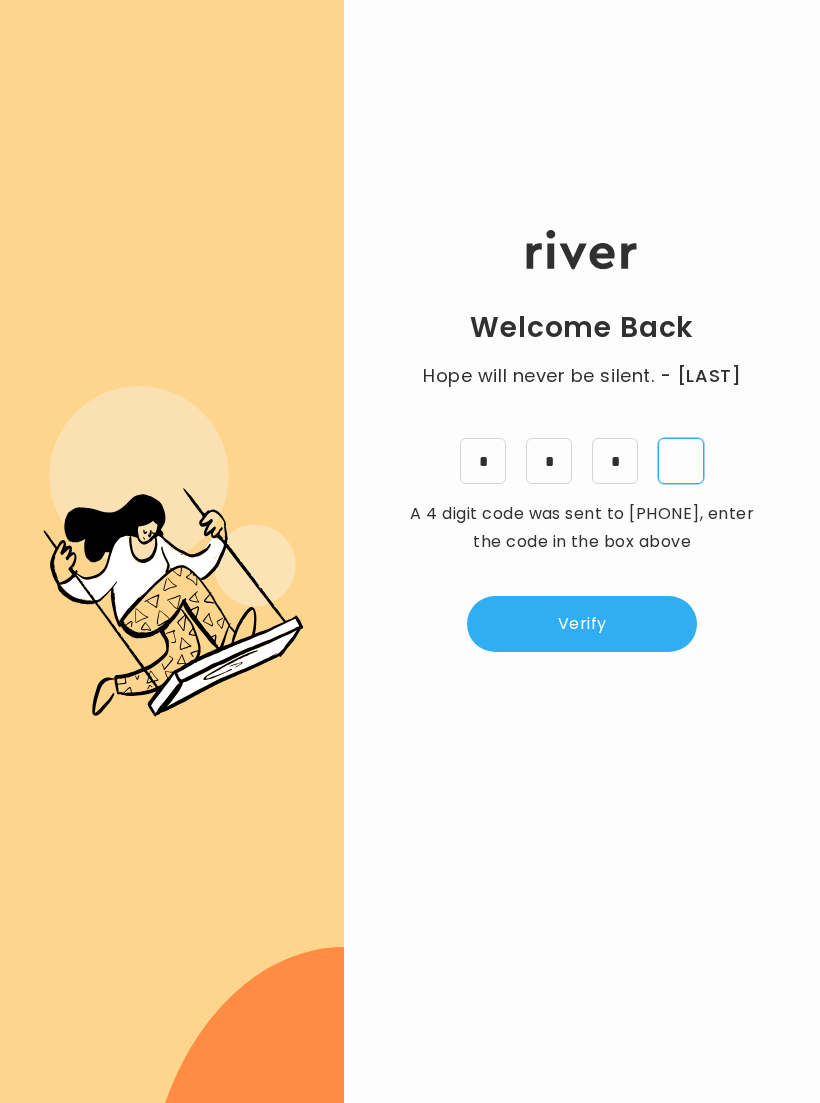 type on "*" 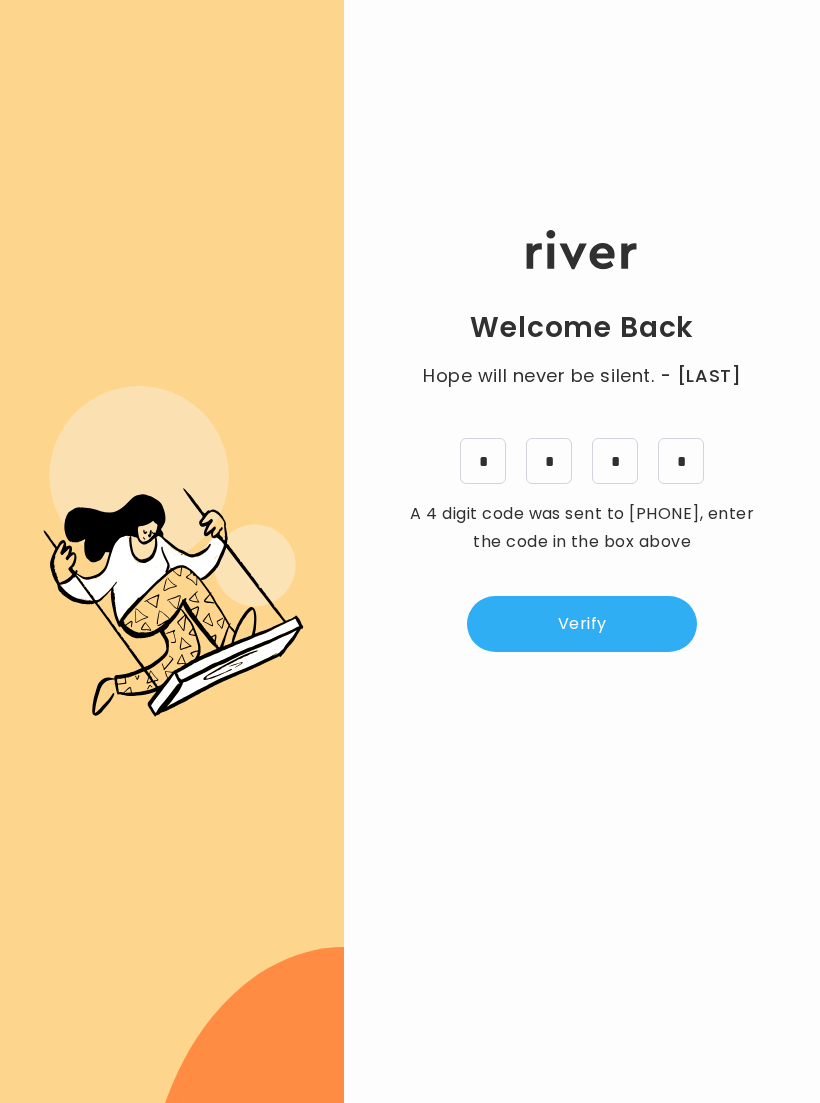 click on "Verify" at bounding box center [582, 624] 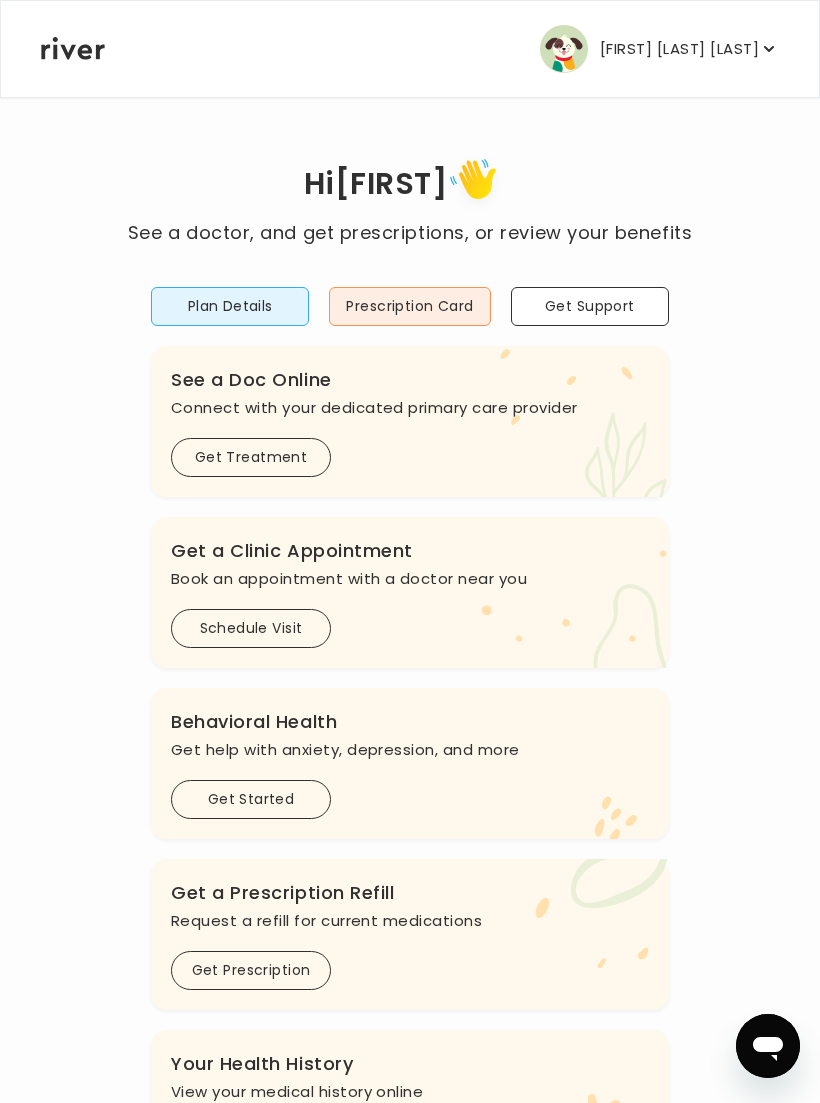 click 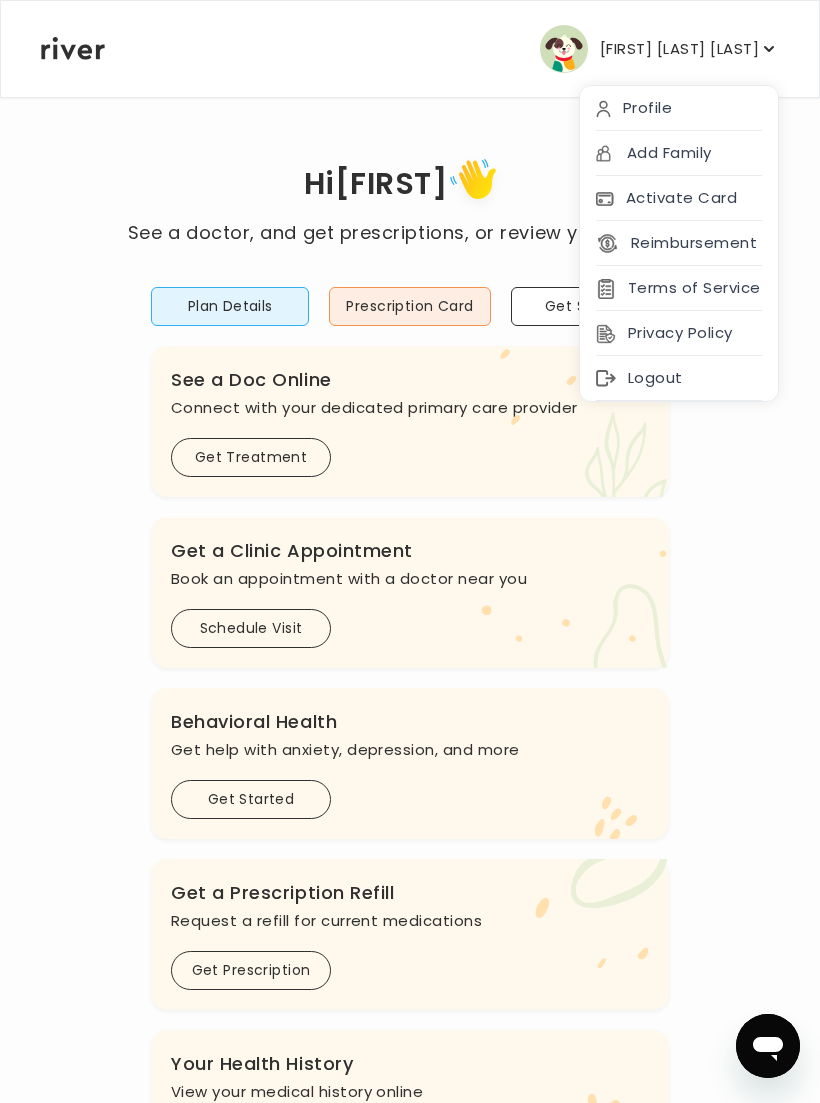 click on "Prescription Card" at bounding box center (409, 306) 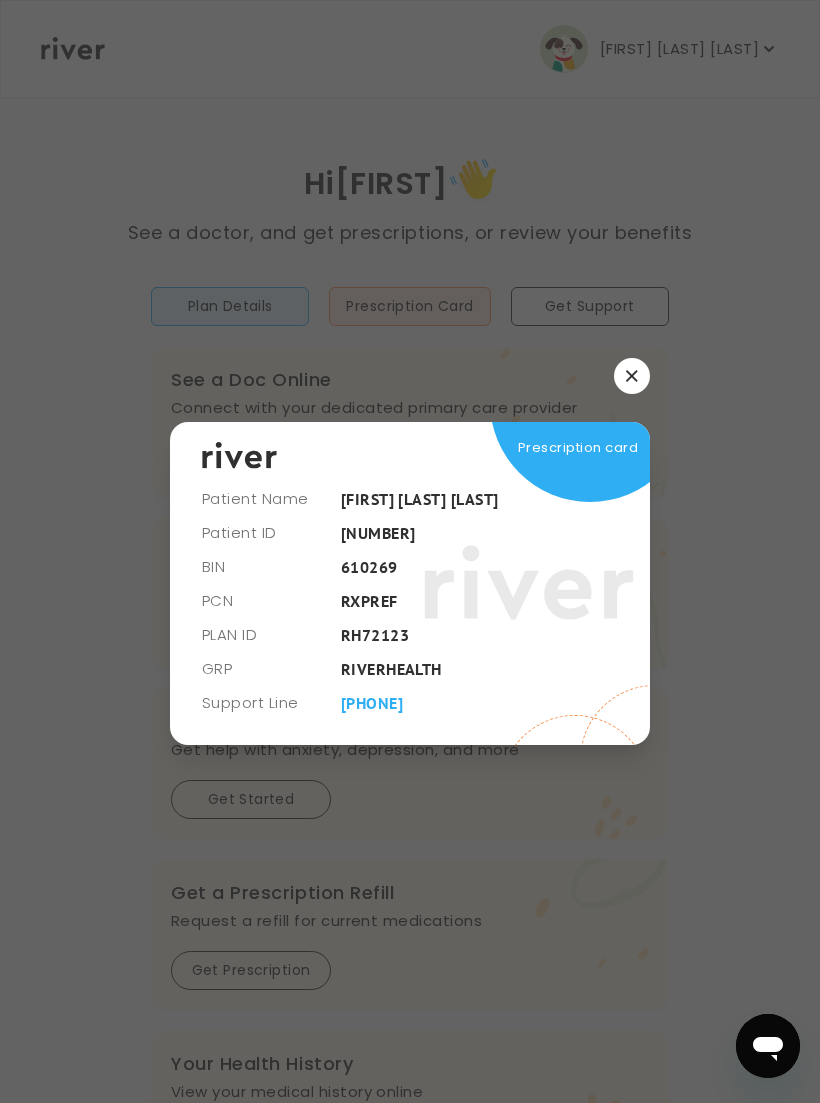 click on "Patient Name [FIRST] [LAST] [LAST] Patient ID [NUMBER] BIN [NUMBER] PCN [TEXT] RXPREF [TEXT] PLAN ID [TEXT] GRP [TEXT] Support Line [PHONE] Prescription card" at bounding box center (410, 551) 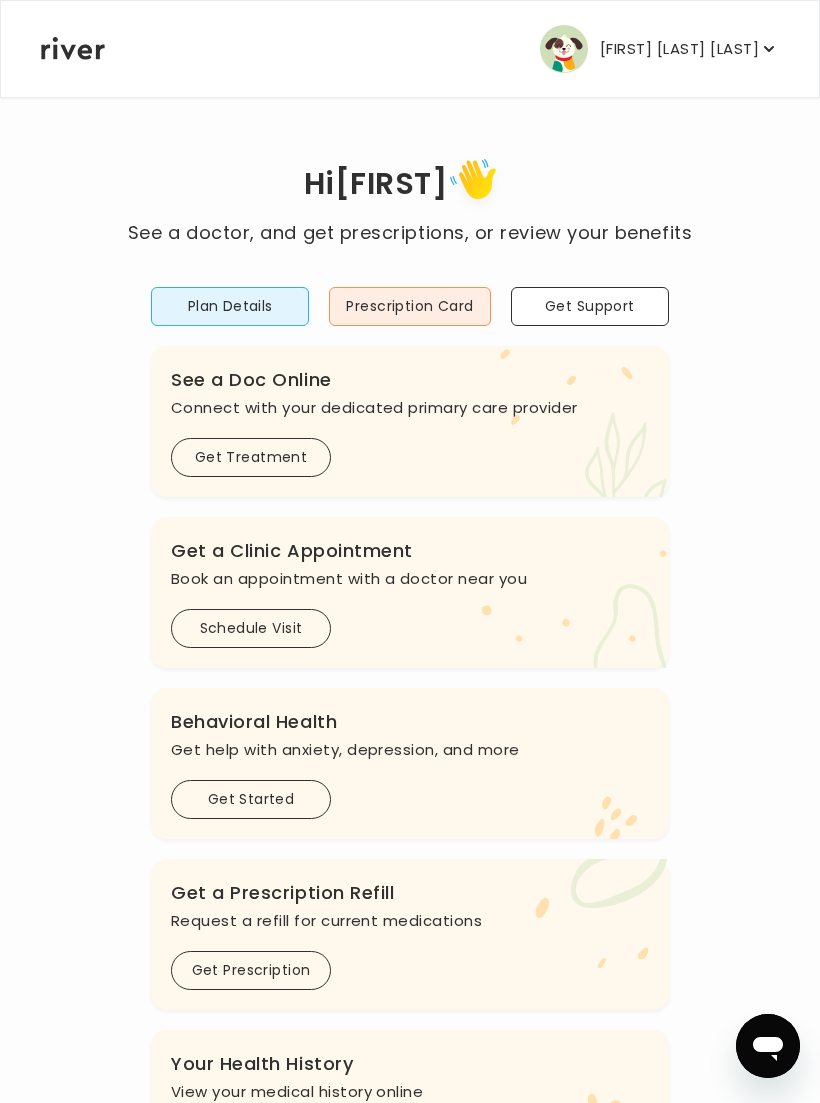 click on "Plan Details" at bounding box center [230, 306] 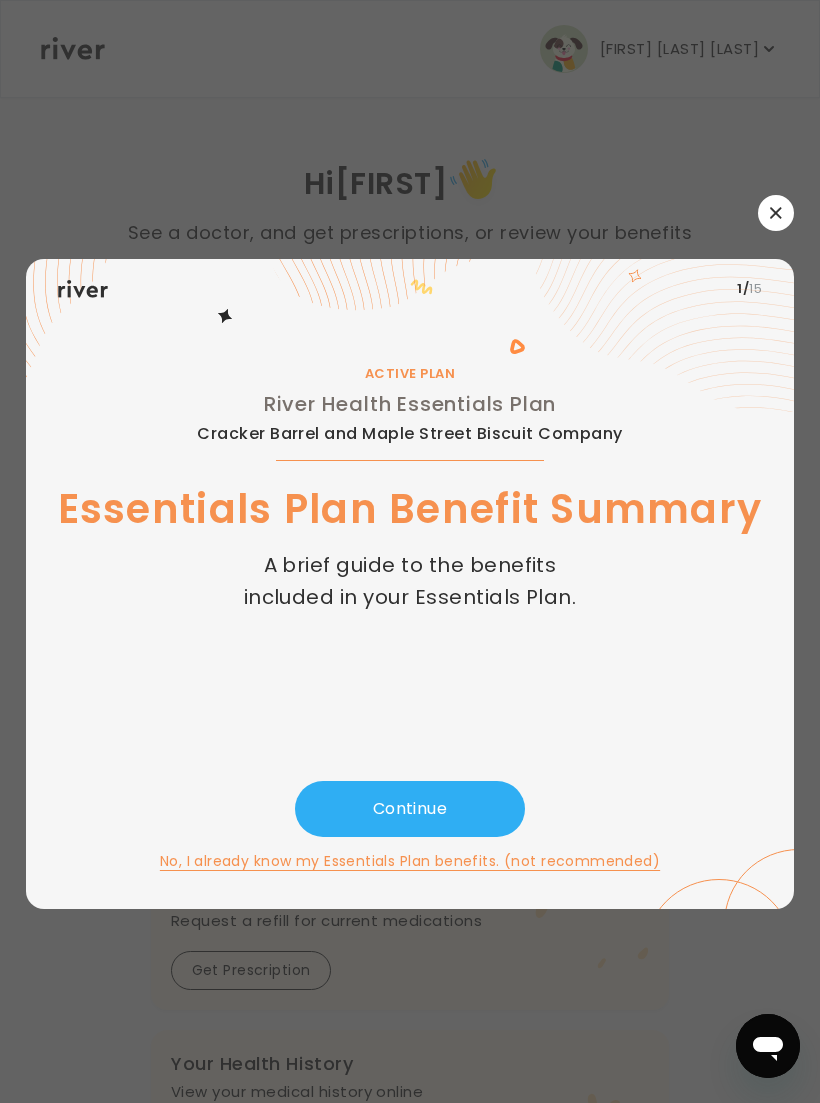 click 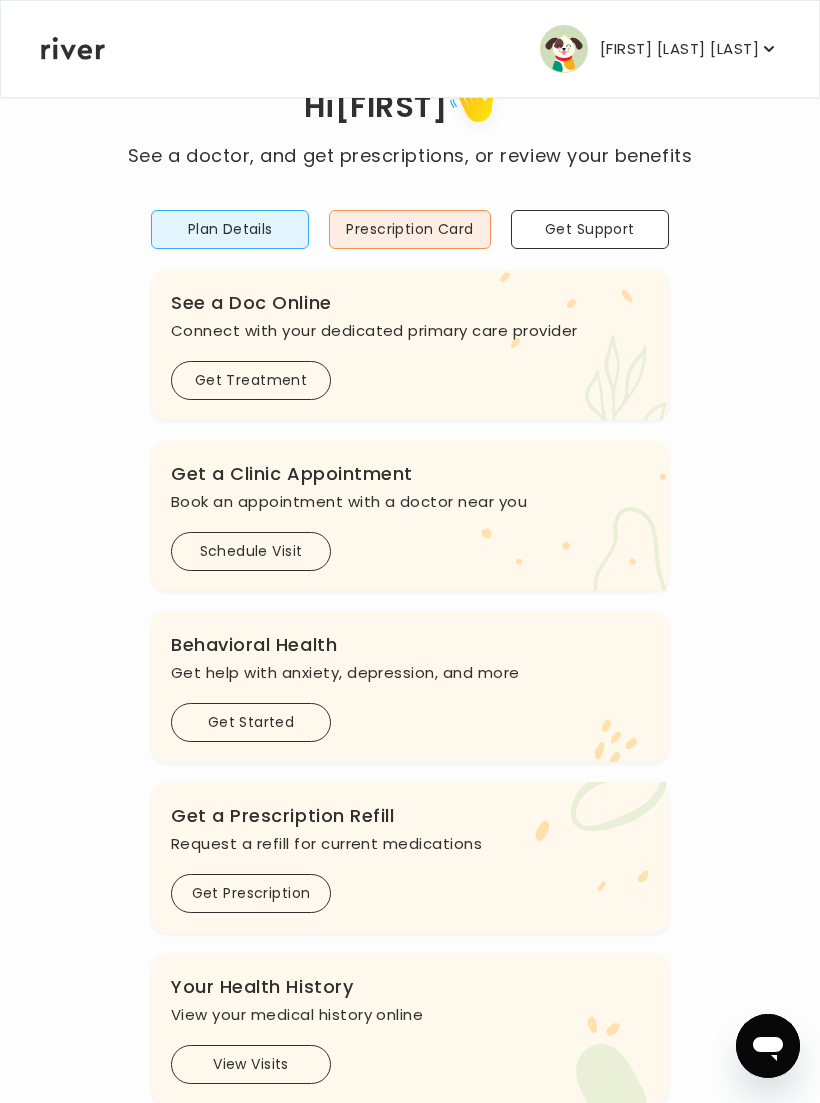 scroll, scrollTop: 0, scrollLeft: 0, axis: both 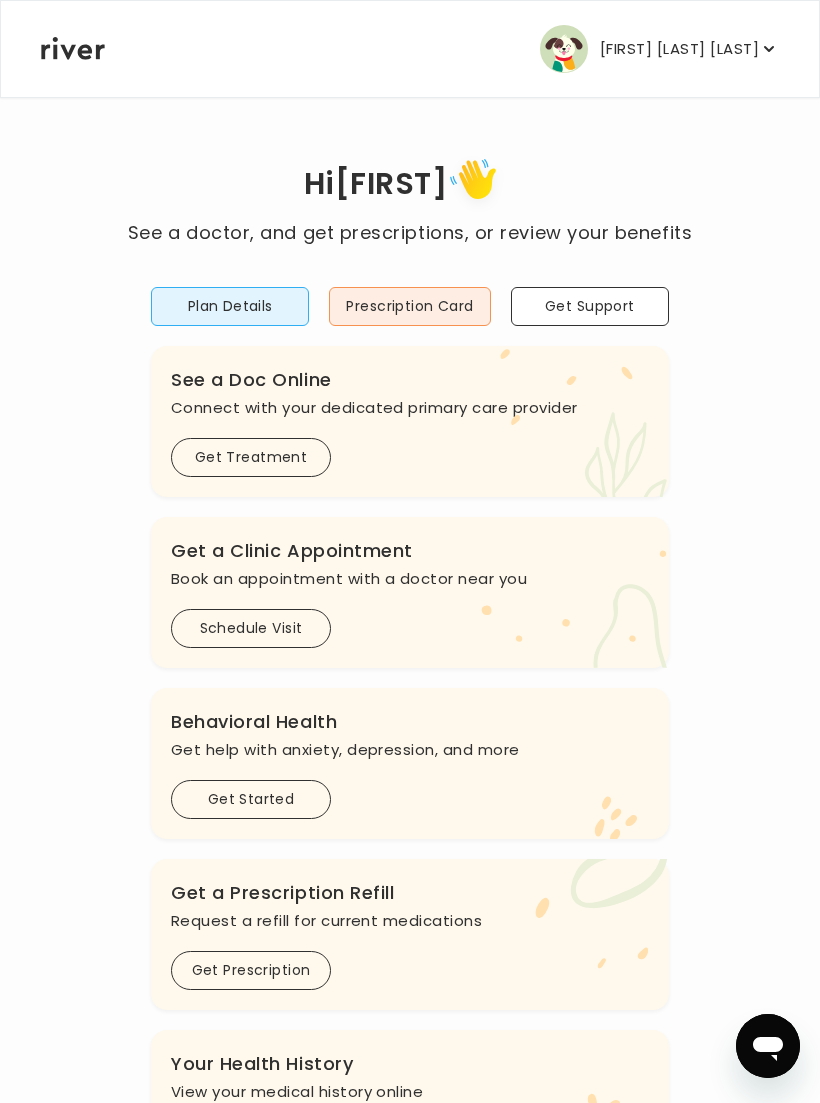 click 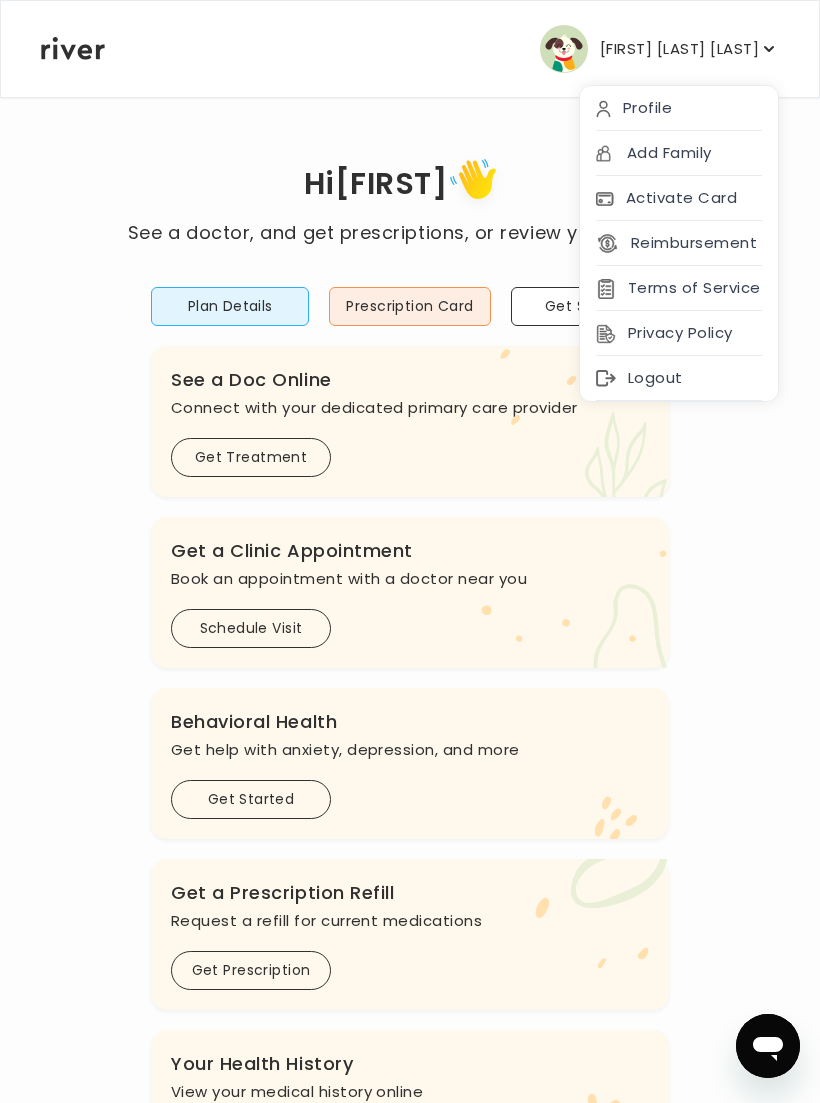 click 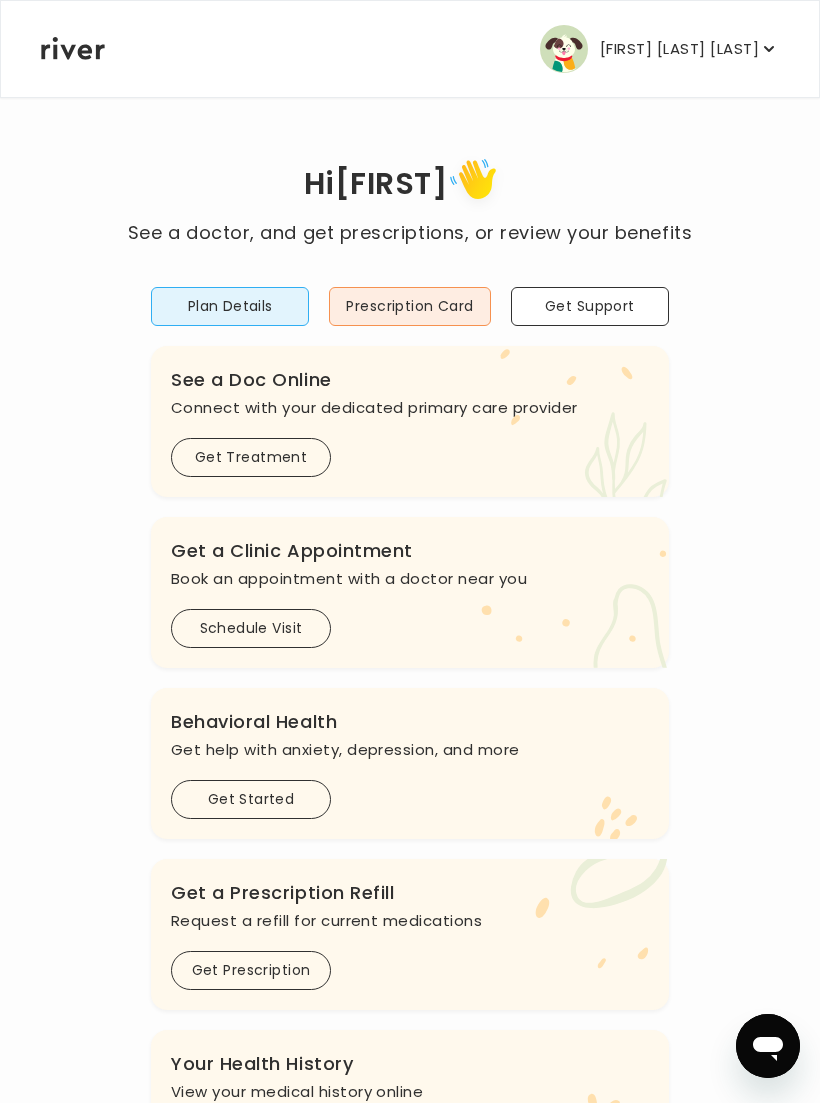 click 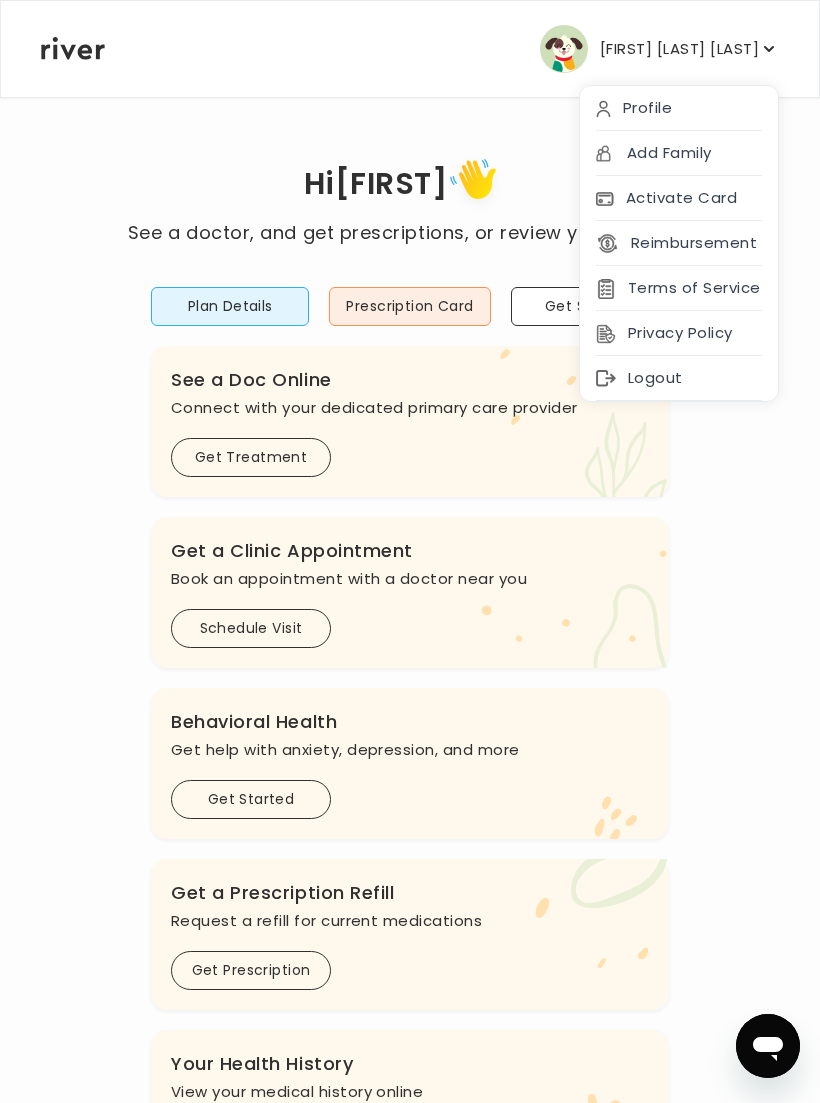 click on "Activate Card" at bounding box center (679, 198) 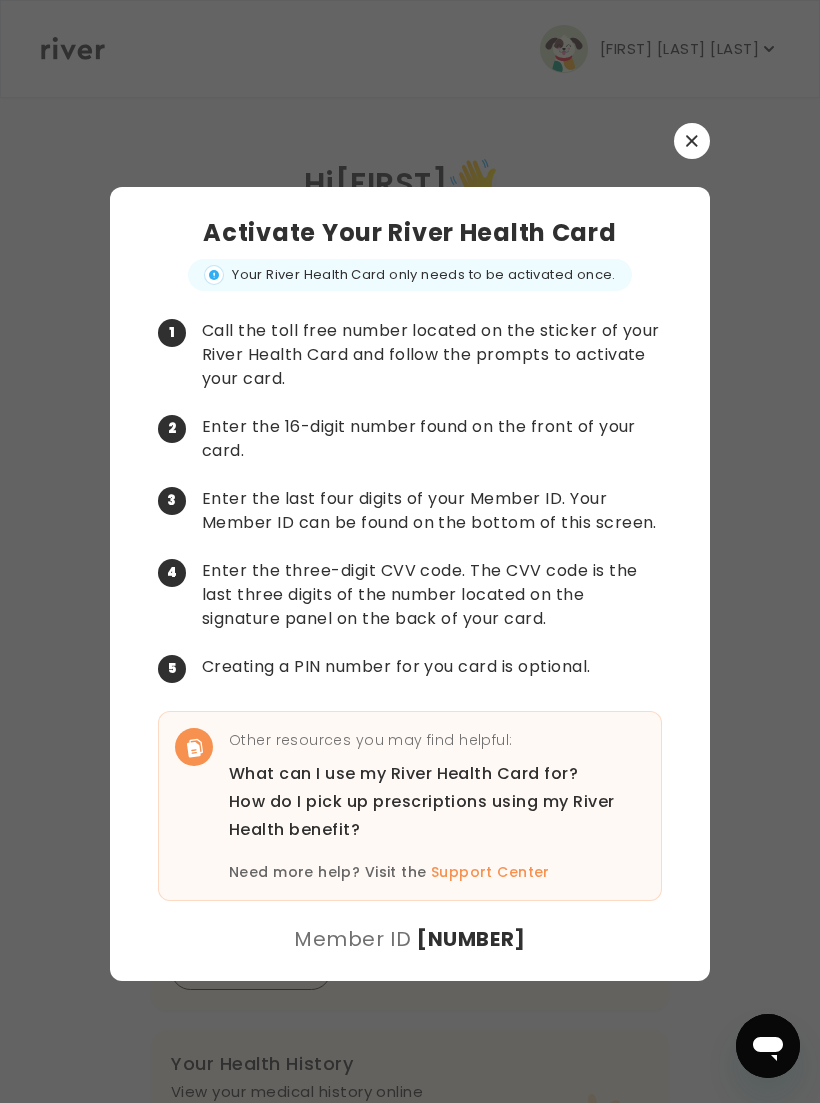 click at bounding box center [692, 141] 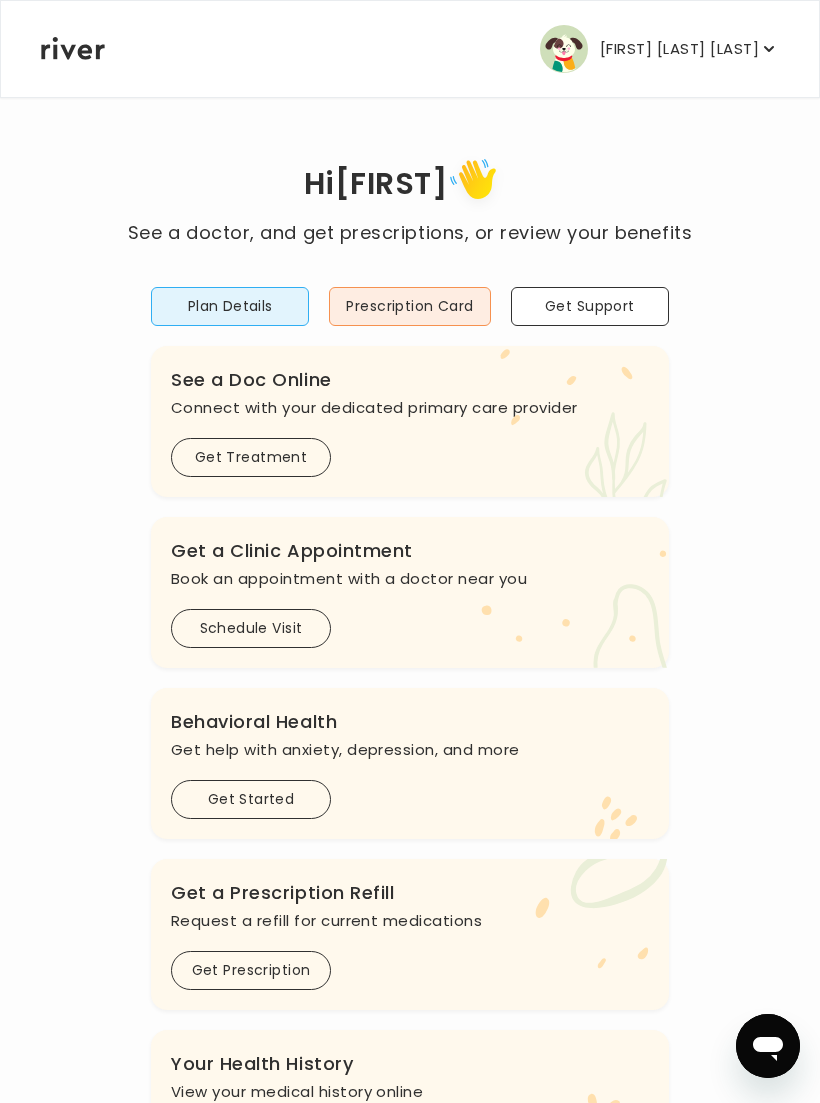 click on "Prescription Card" at bounding box center (409, 306) 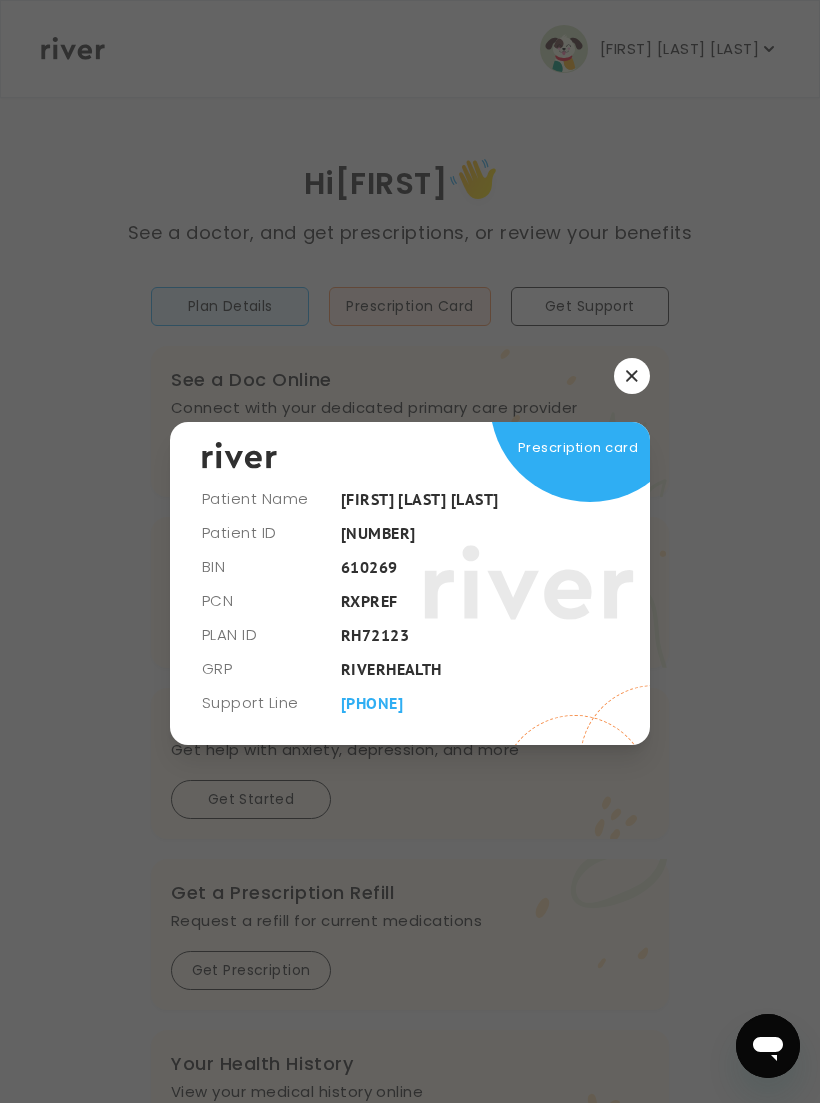 click 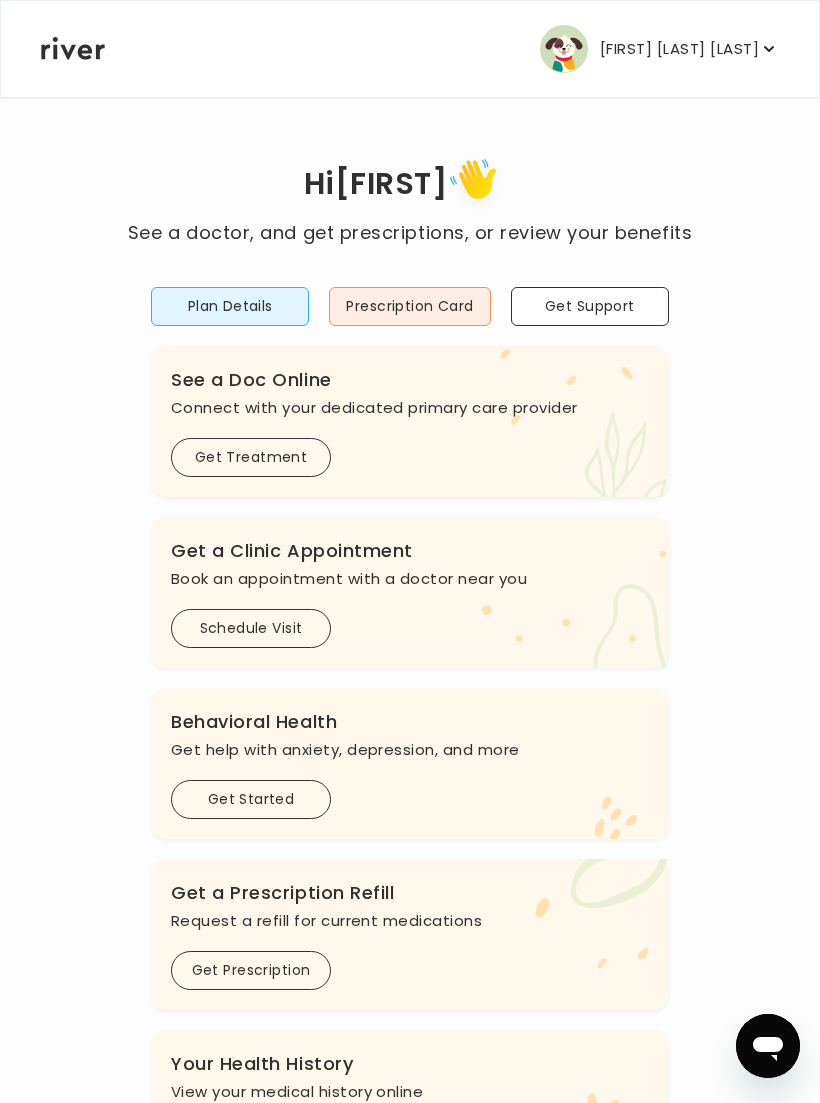 click on "[FIRST] [LAST] [LAST]" at bounding box center (679, 49) 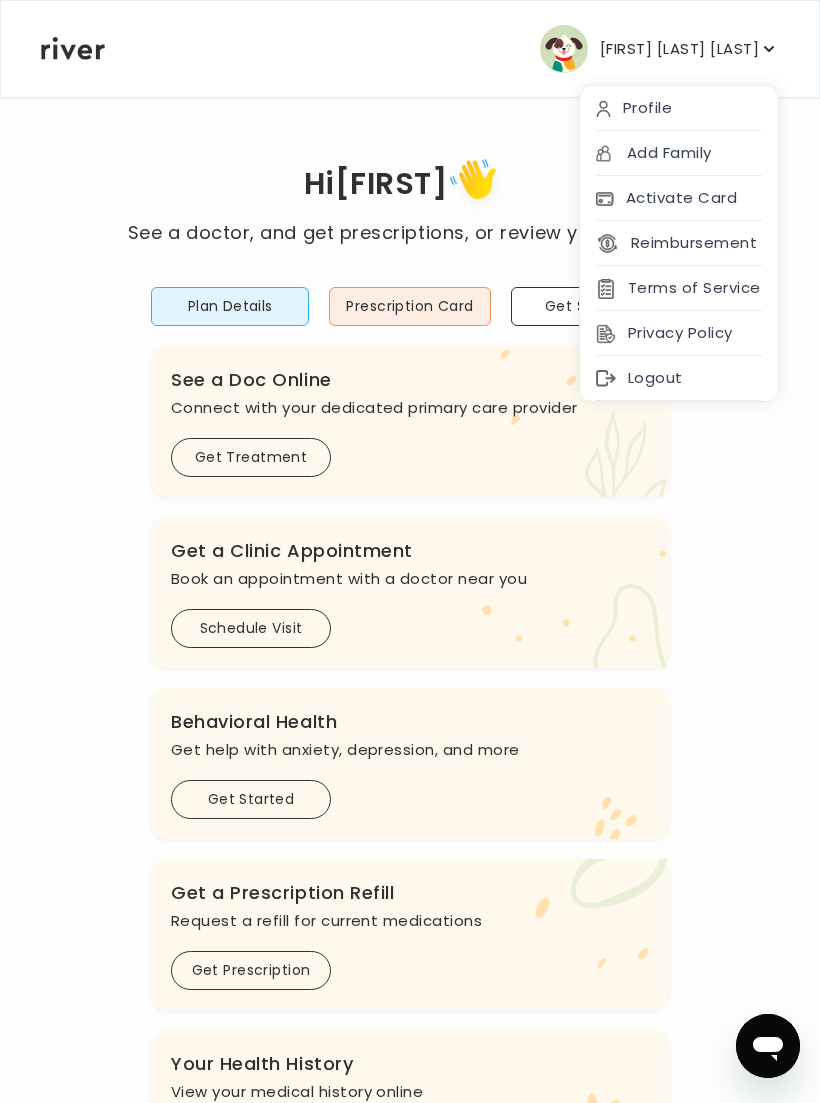 click on "Activate Card" at bounding box center [679, 198] 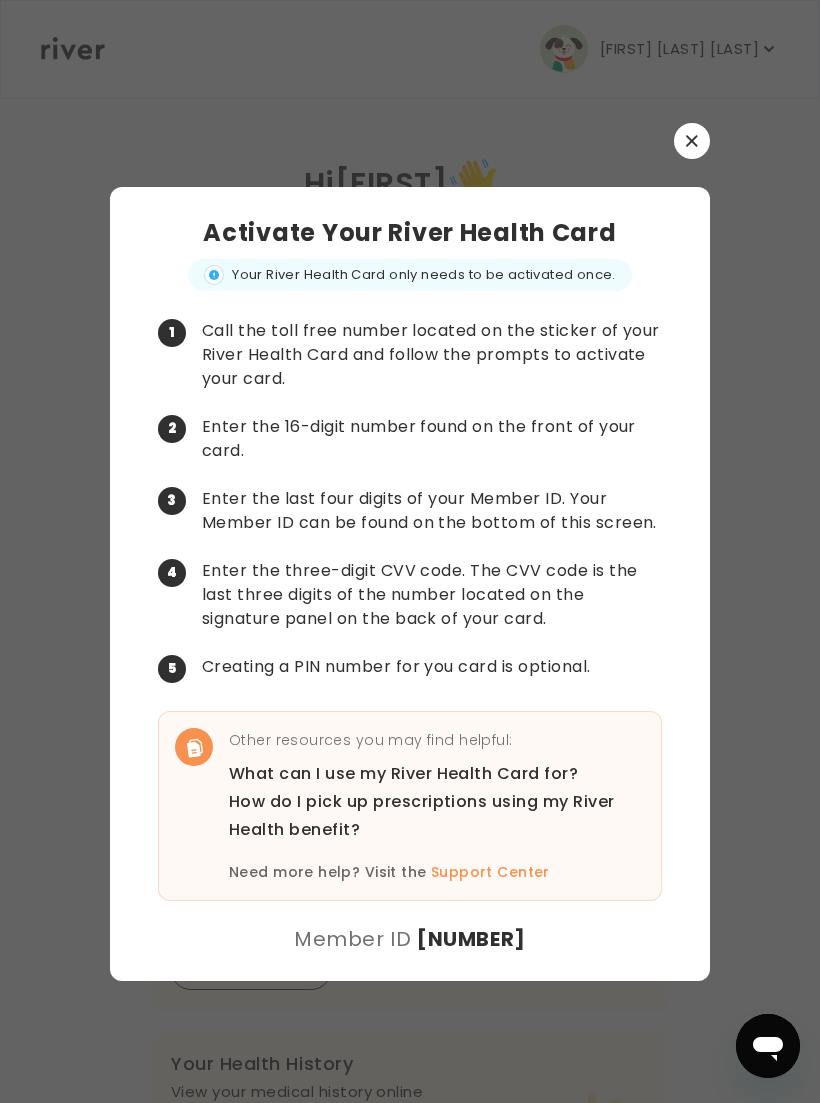 click 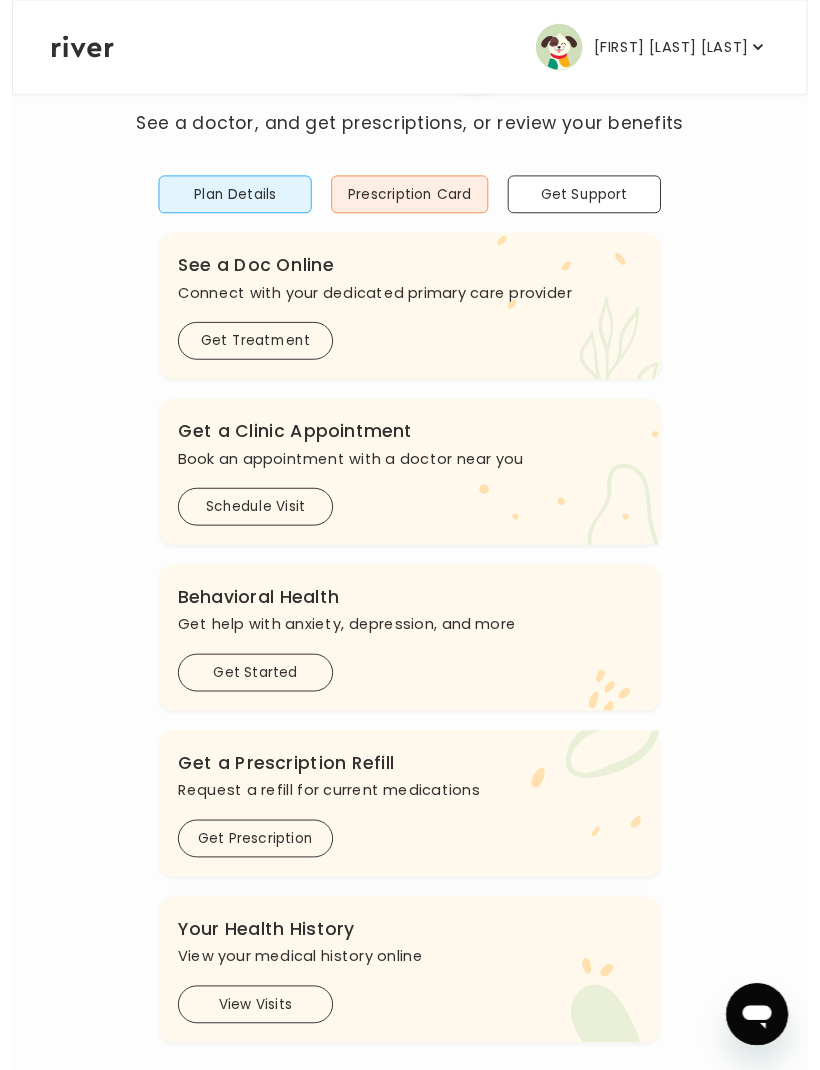 scroll, scrollTop: 0, scrollLeft: 0, axis: both 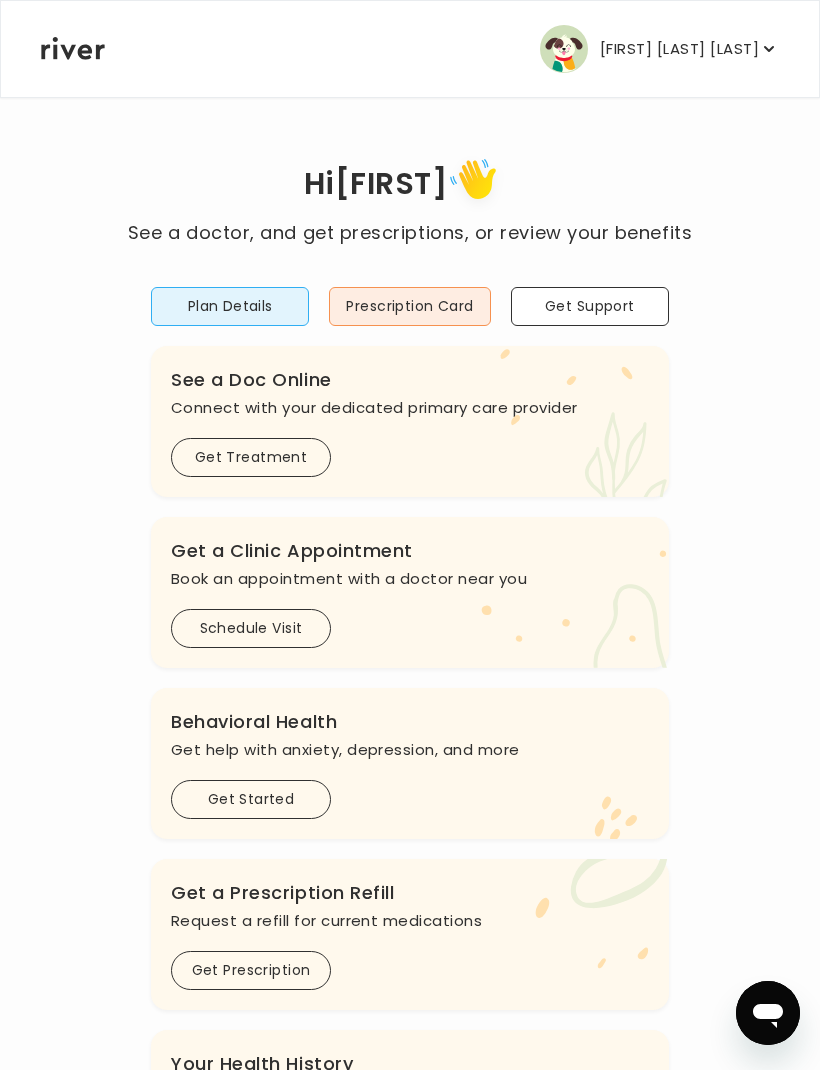 click on "Prescription Card" at bounding box center [409, 306] 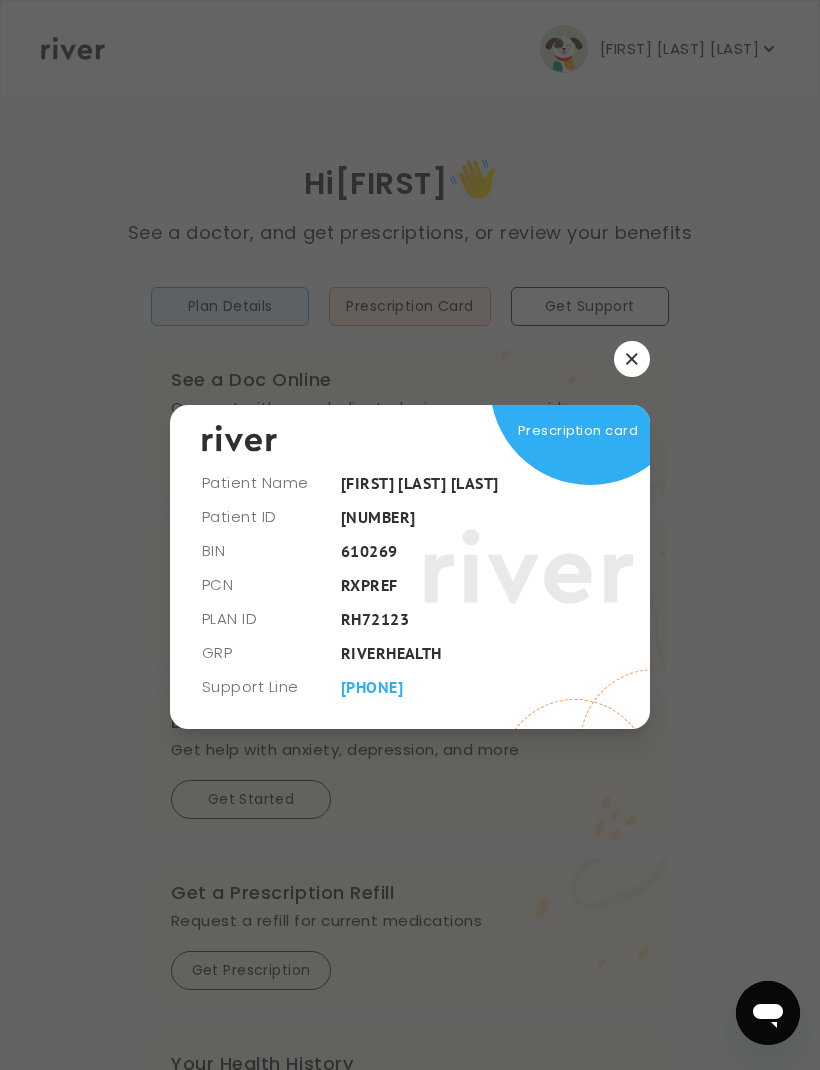 click at bounding box center (410, 535) 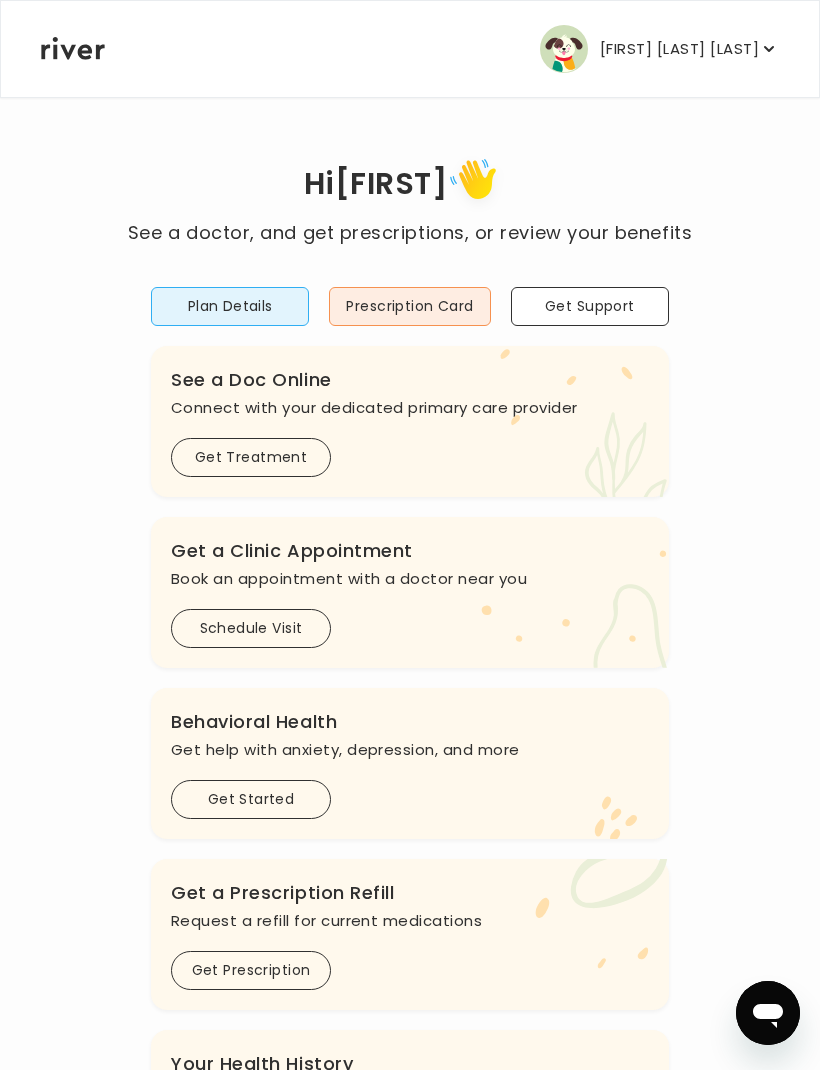 click on "Prescription Card" at bounding box center [409, 306] 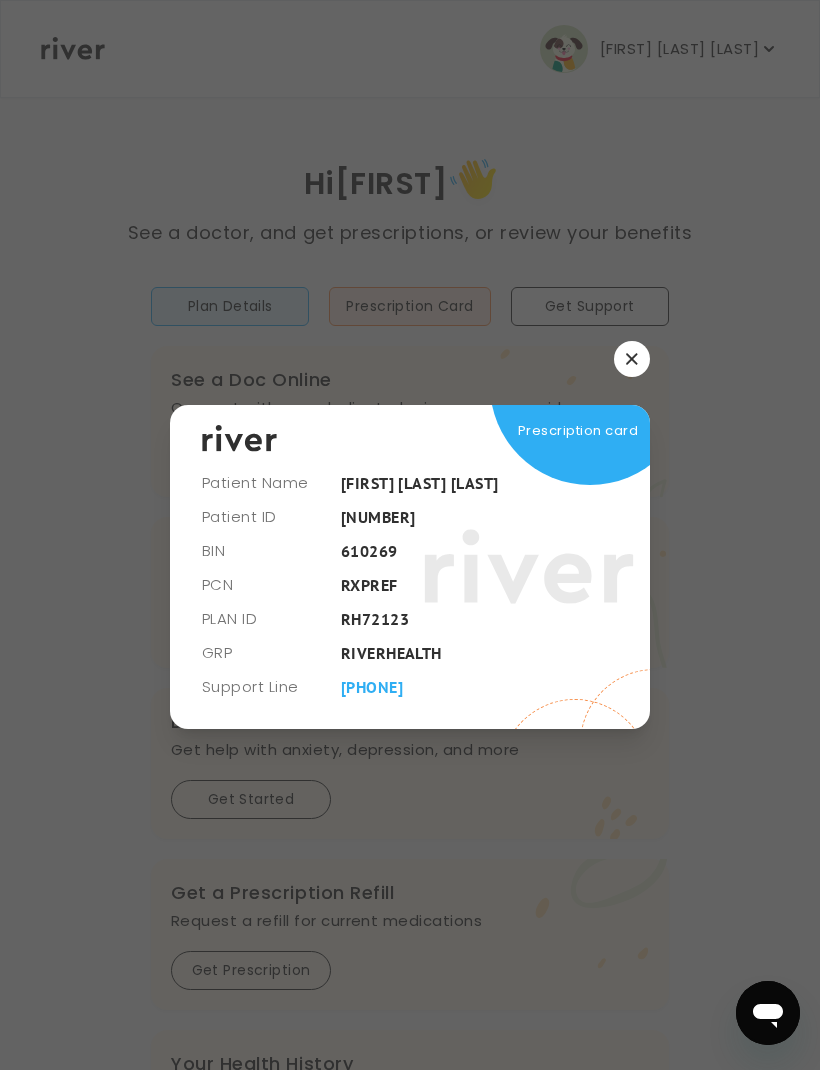 click on "Prescription card" at bounding box center (410, 566) 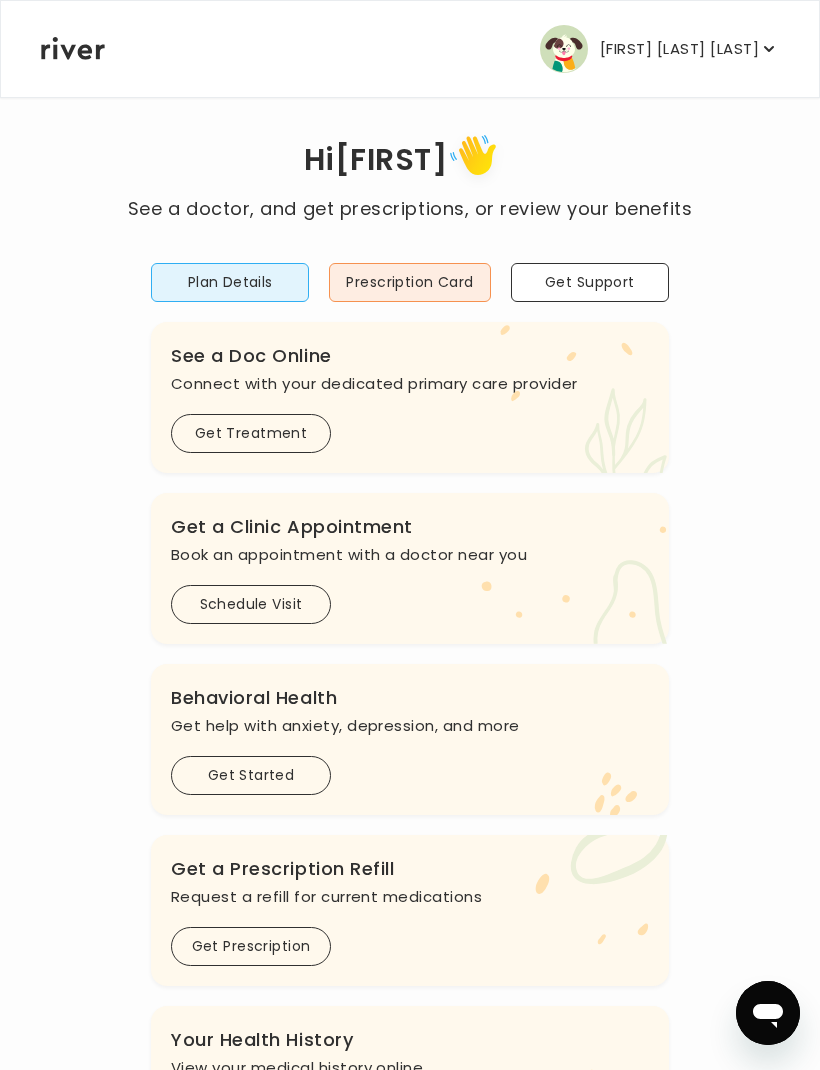 scroll, scrollTop: 26, scrollLeft: 0, axis: vertical 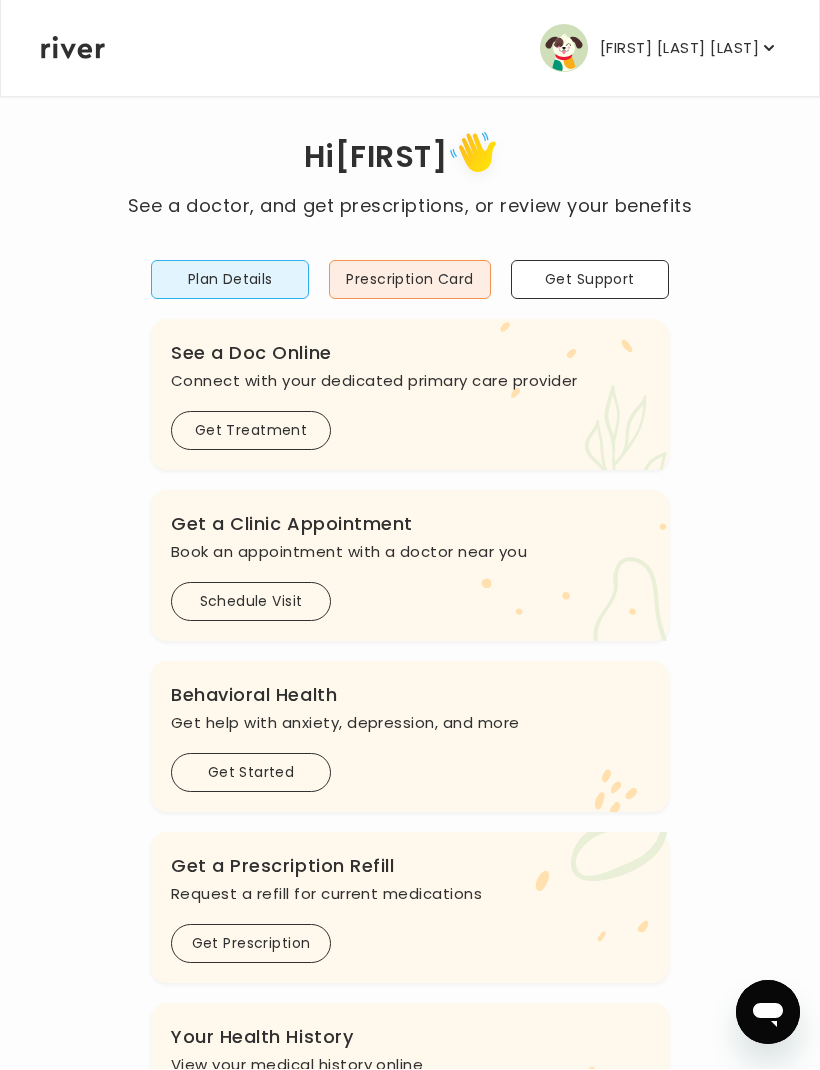 click on "Prescription Card" at bounding box center (409, 280) 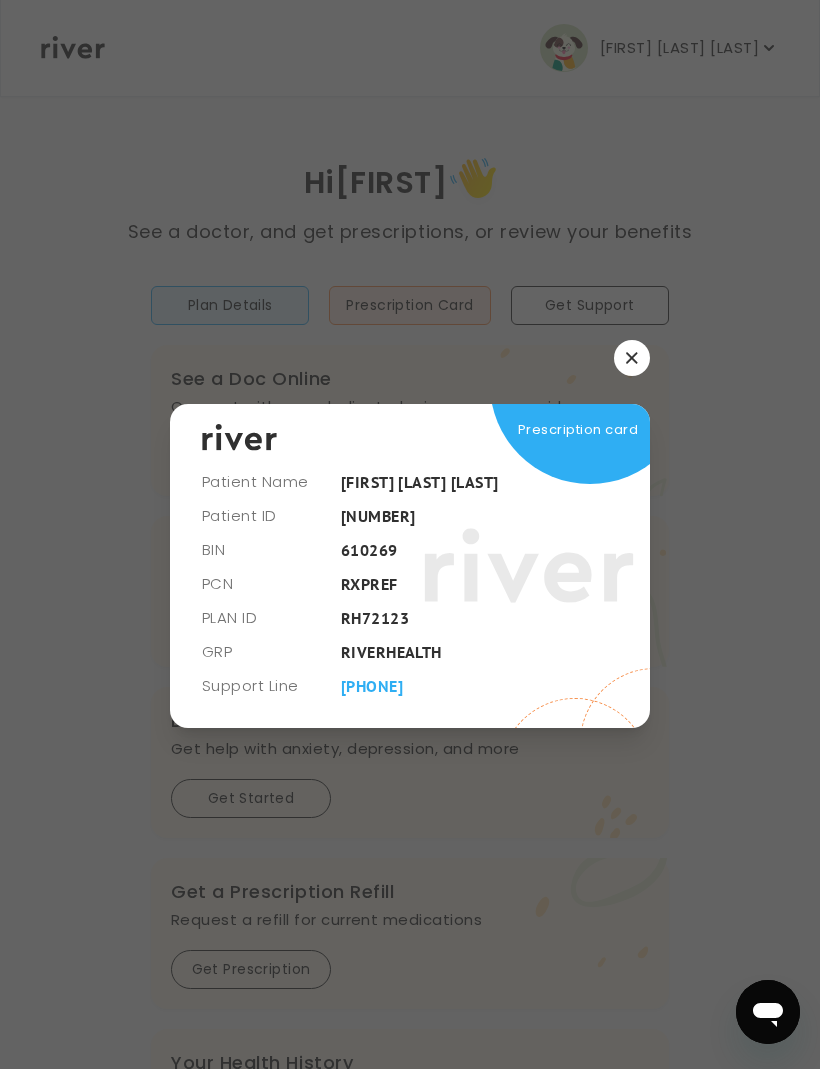 scroll, scrollTop: 0, scrollLeft: 0, axis: both 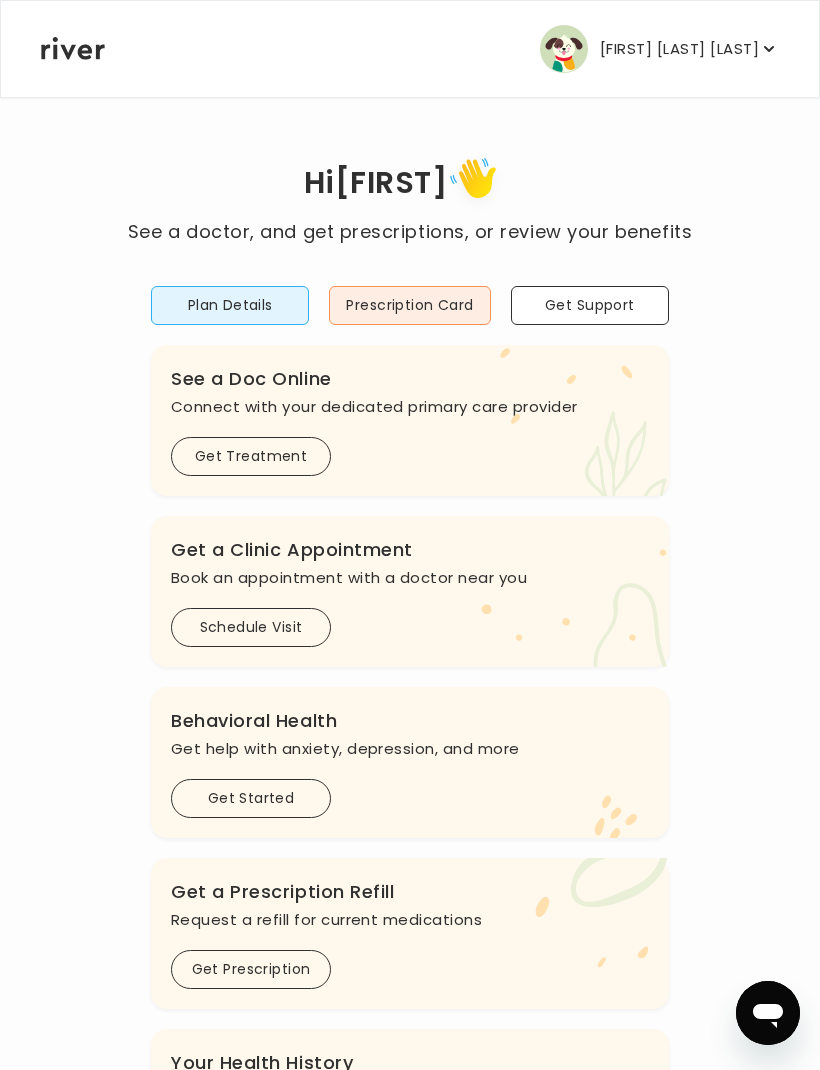 click 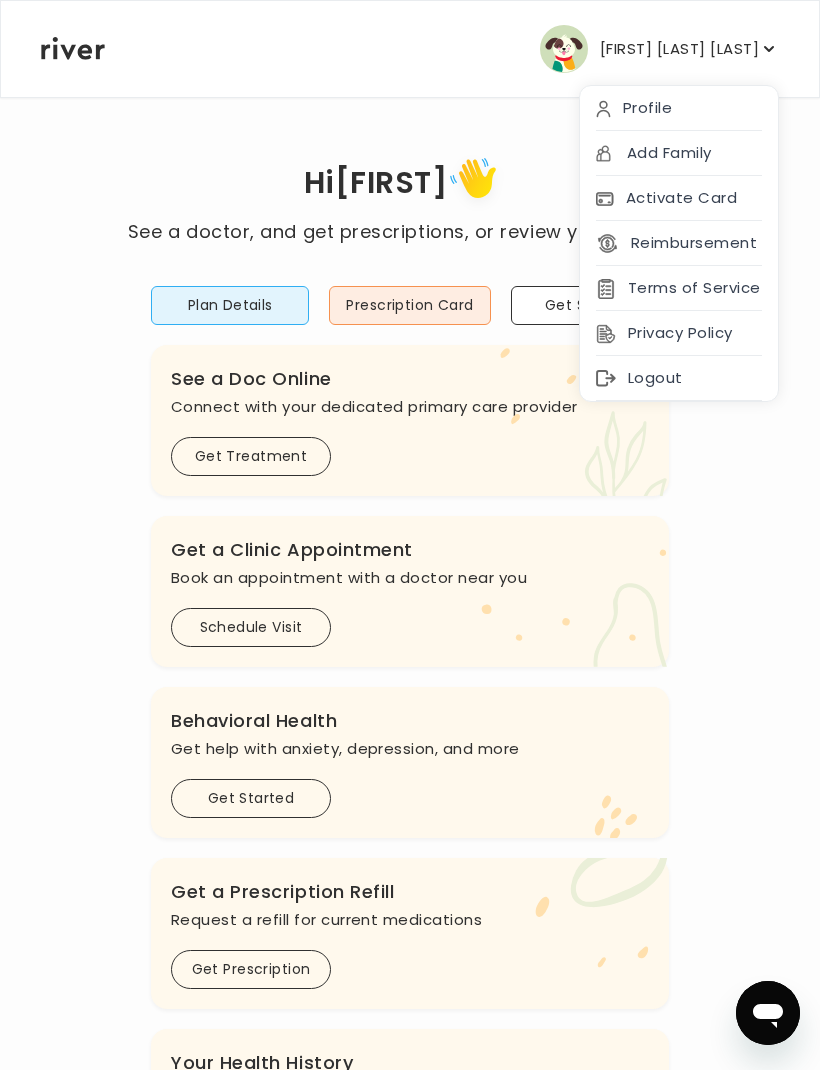 click on "Activate Card" at bounding box center (679, 198) 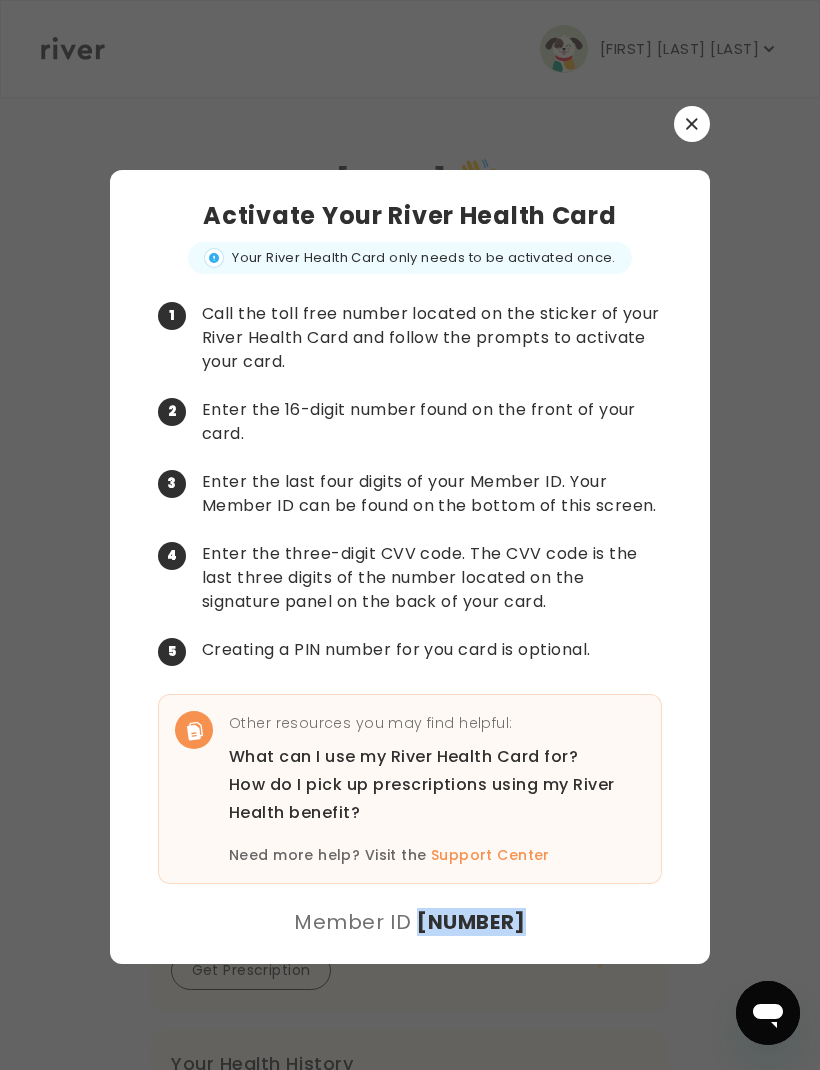 copy on "[NUMBER]" 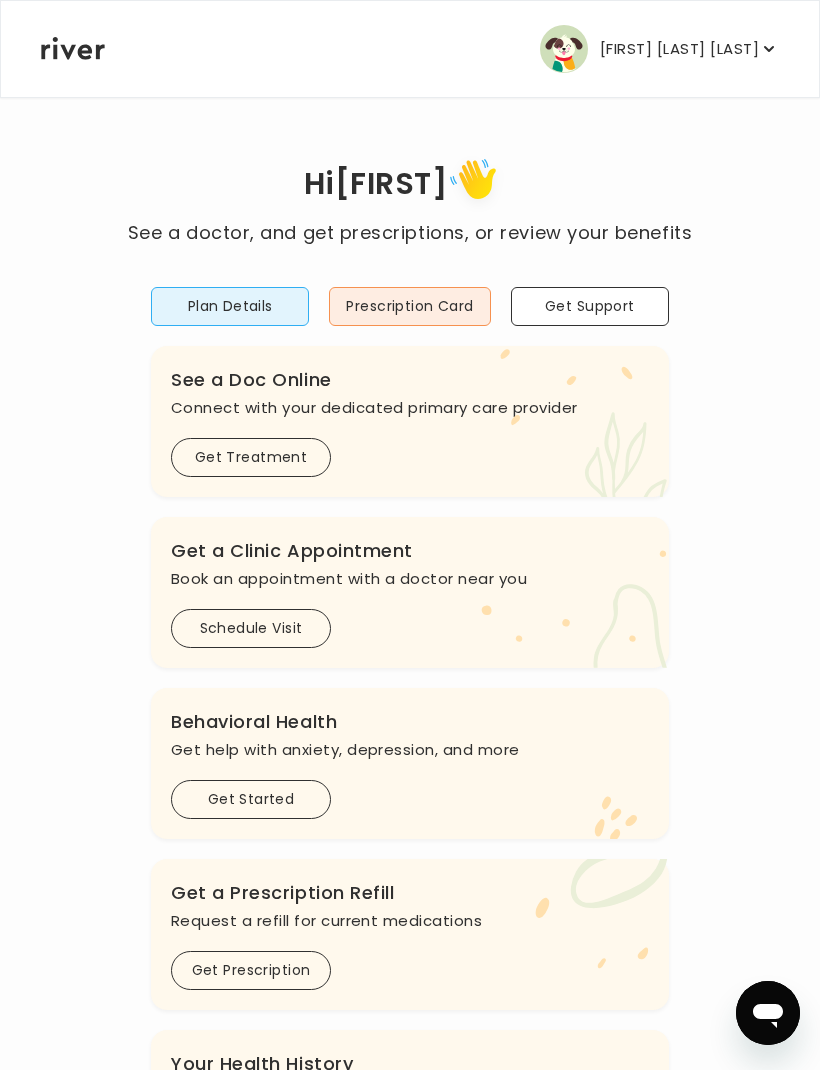 click on "Prescription Card" at bounding box center (409, 306) 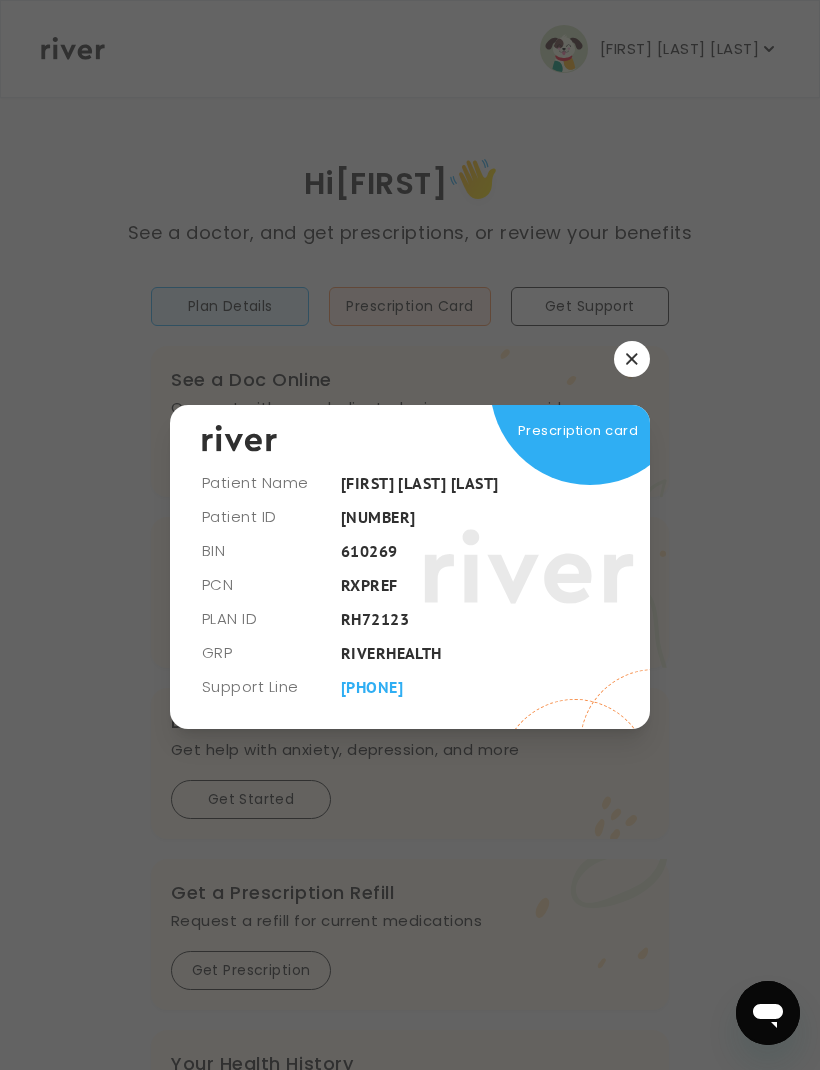 click at bounding box center (410, 535) 